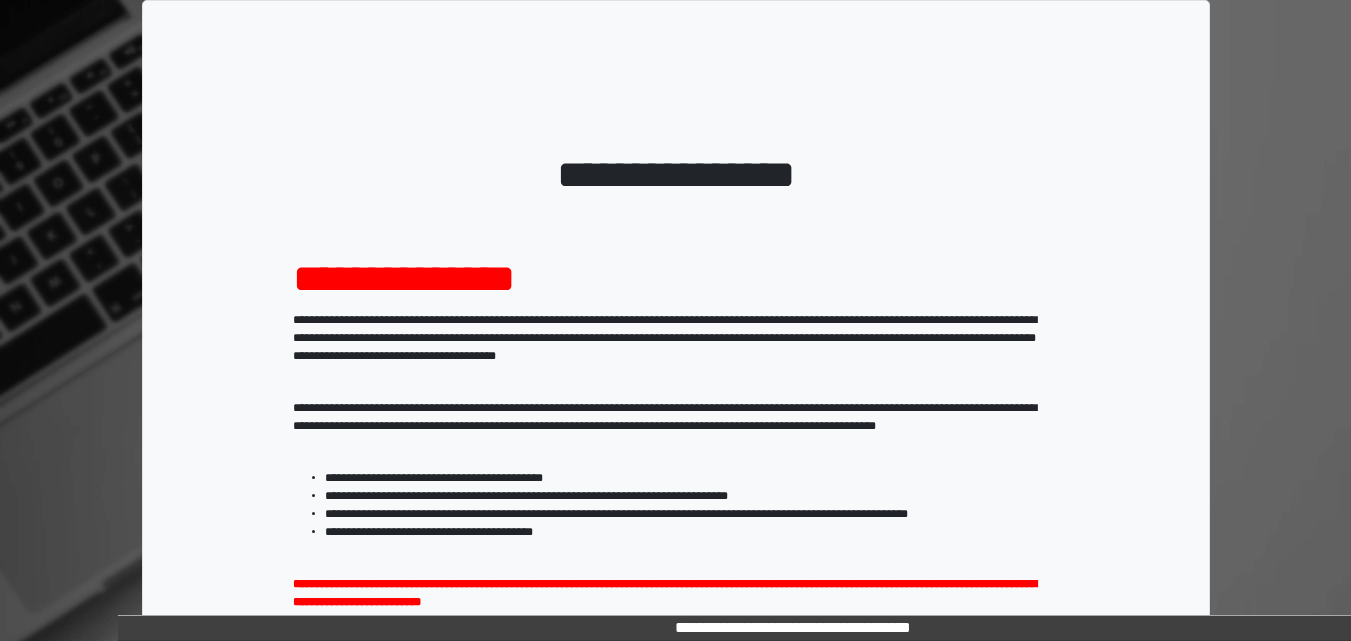 scroll, scrollTop: 0, scrollLeft: 0, axis: both 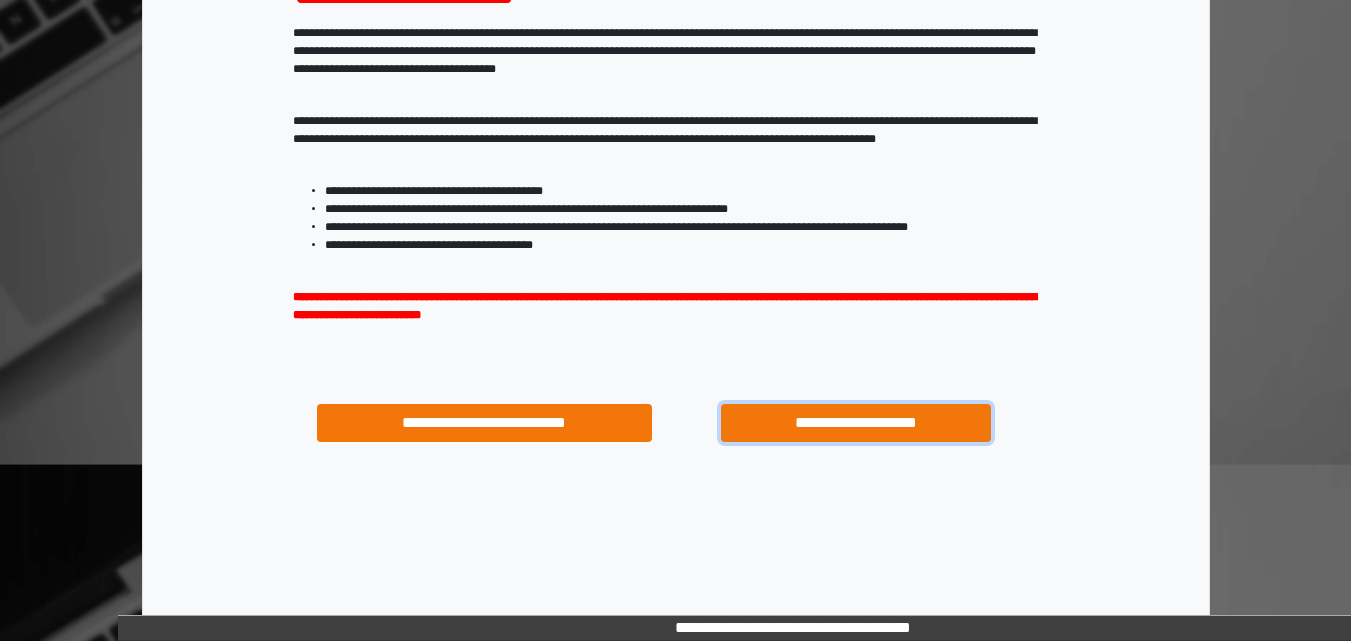 click on "**********" at bounding box center (855, 423) 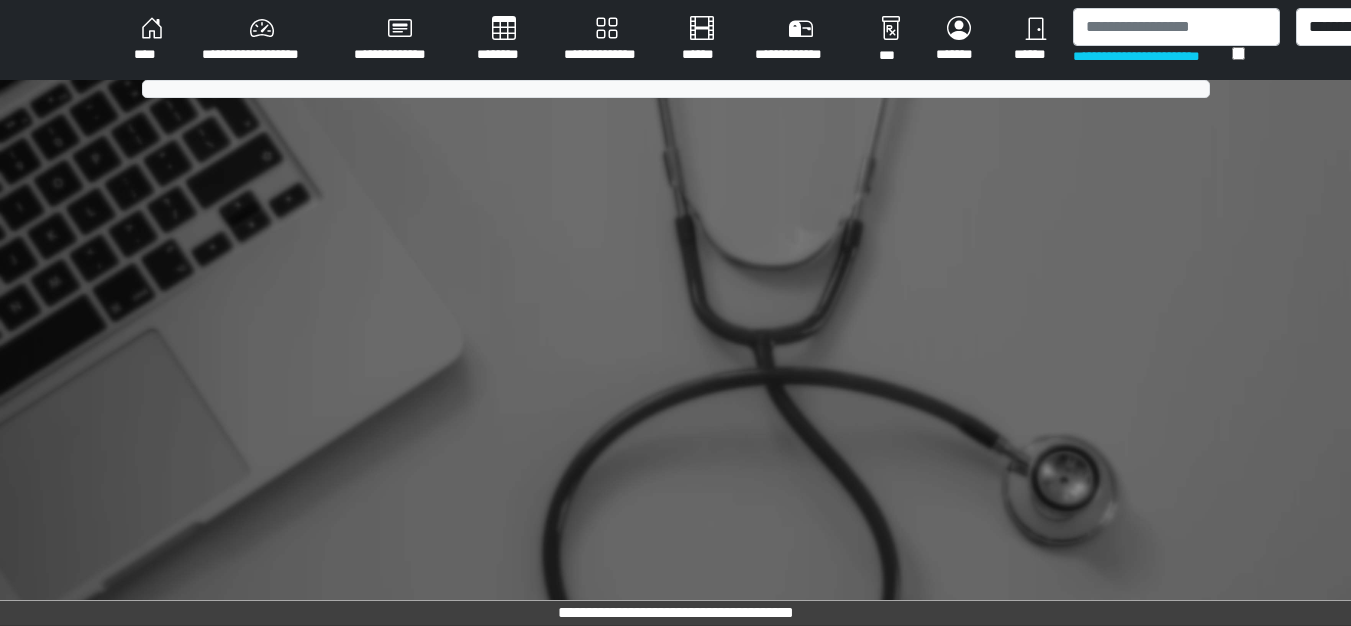 scroll, scrollTop: 0, scrollLeft: 0, axis: both 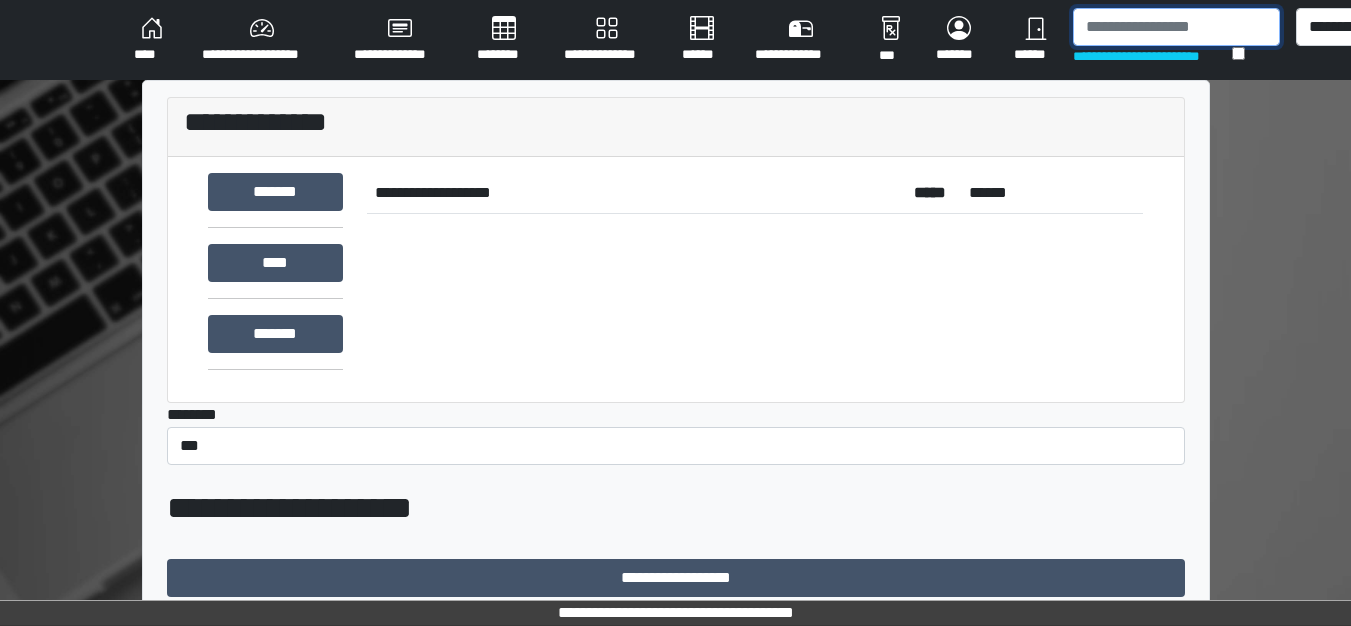 click at bounding box center (1176, 27) 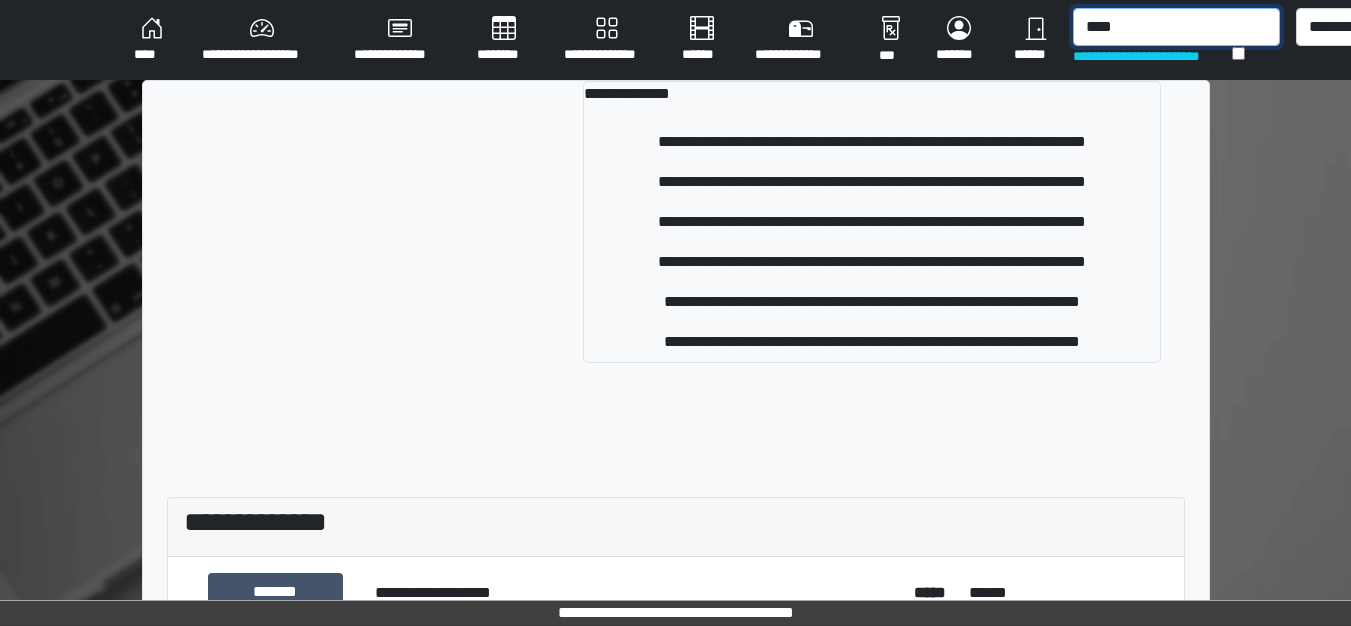 type on "****" 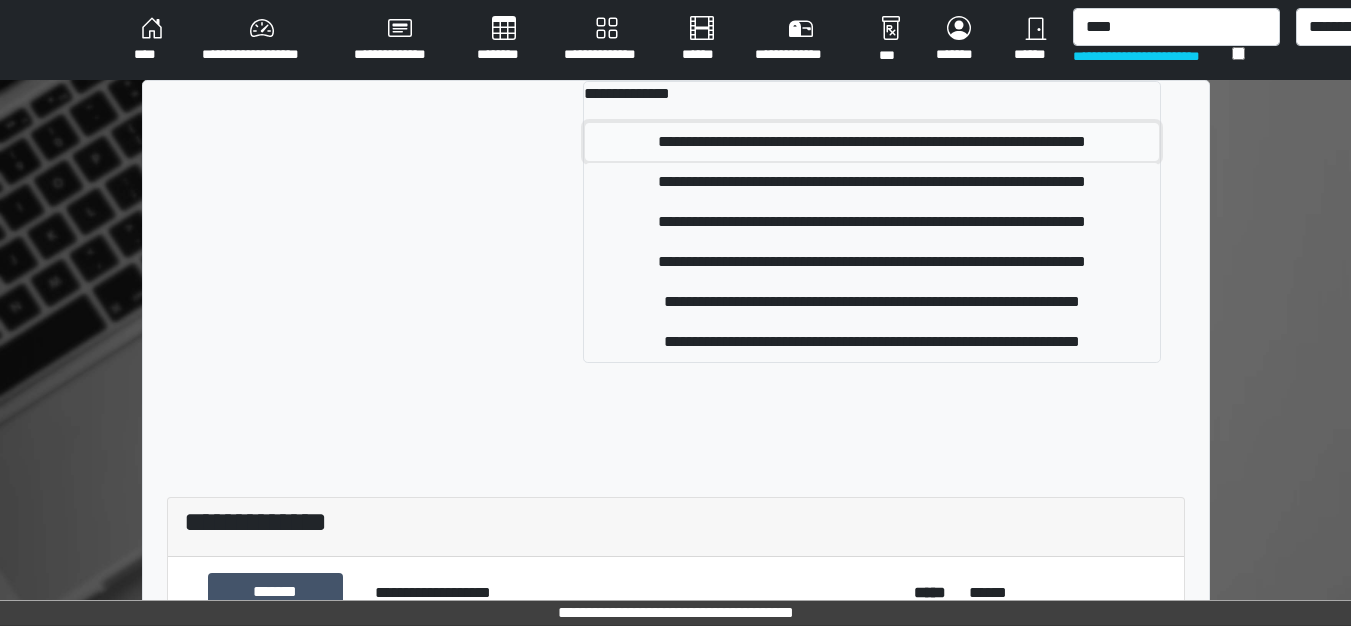click on "**********" at bounding box center [871, 142] 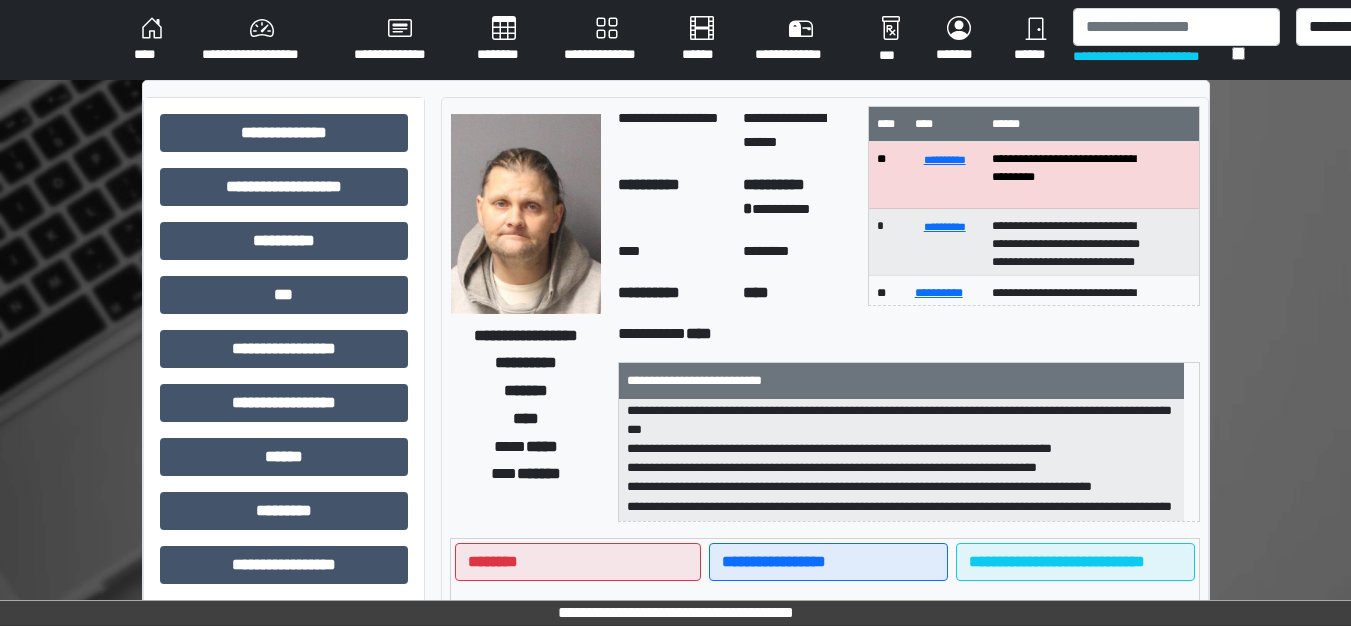 scroll, scrollTop: 44, scrollLeft: 0, axis: vertical 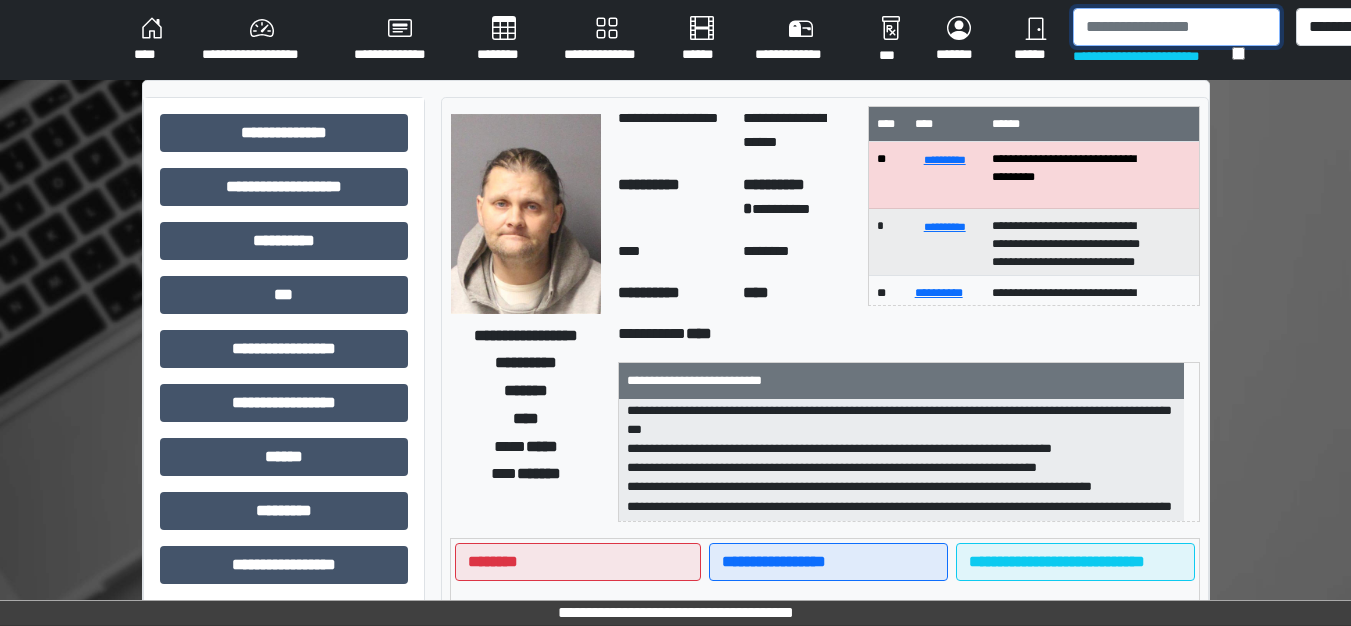 click at bounding box center [1176, 27] 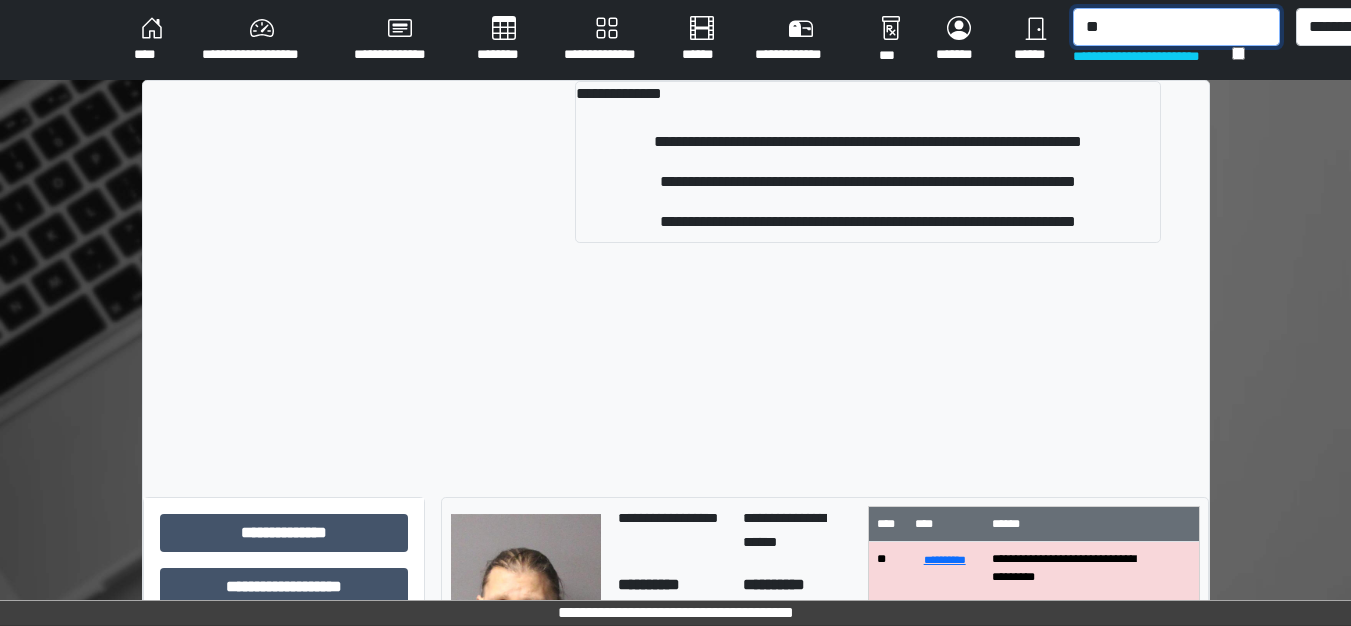 type on "*" 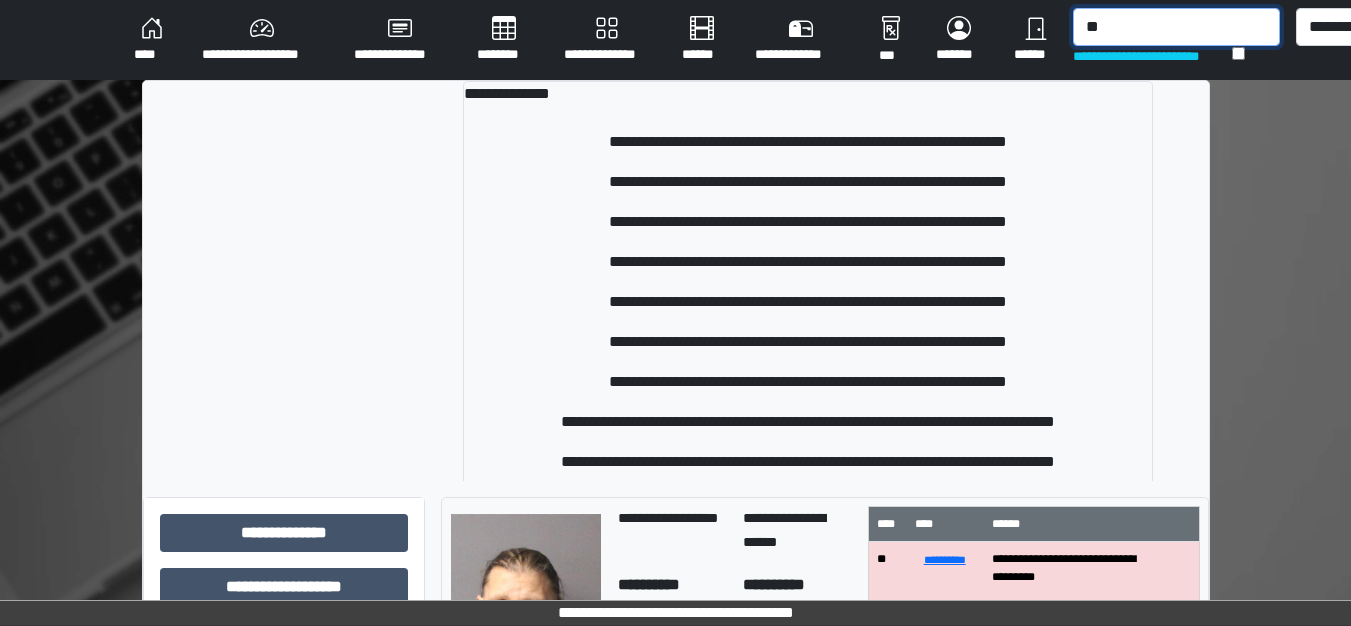 type on "*" 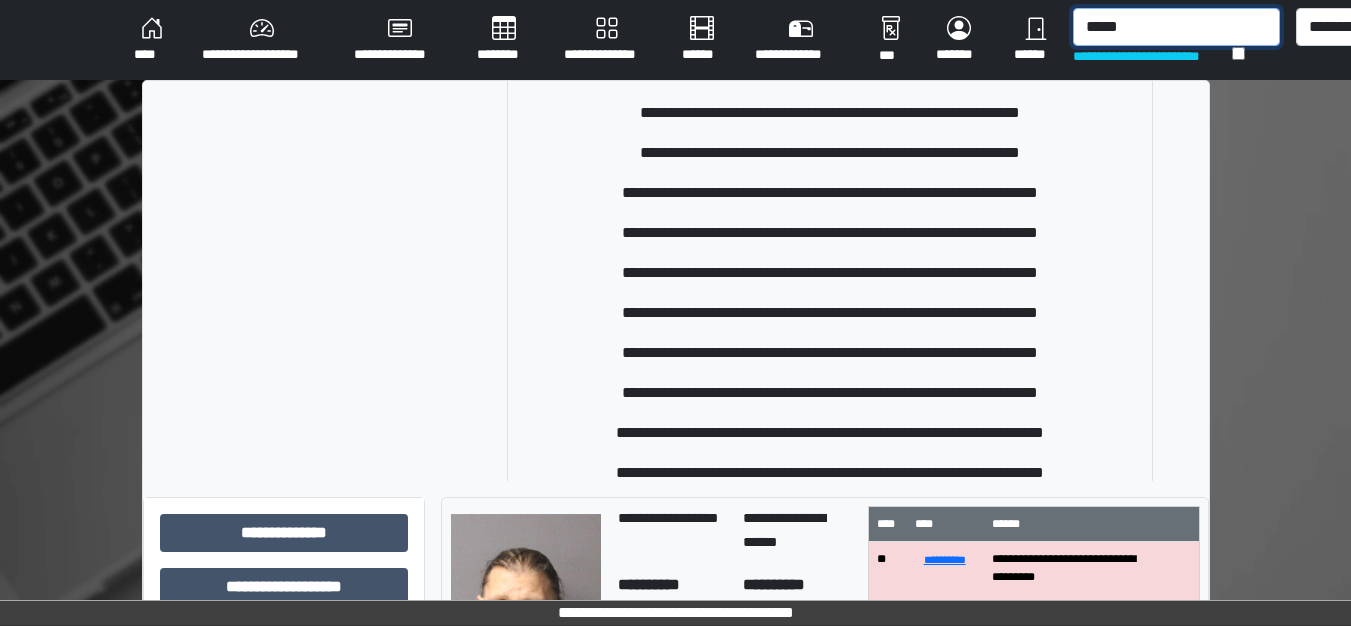scroll, scrollTop: 0, scrollLeft: 0, axis: both 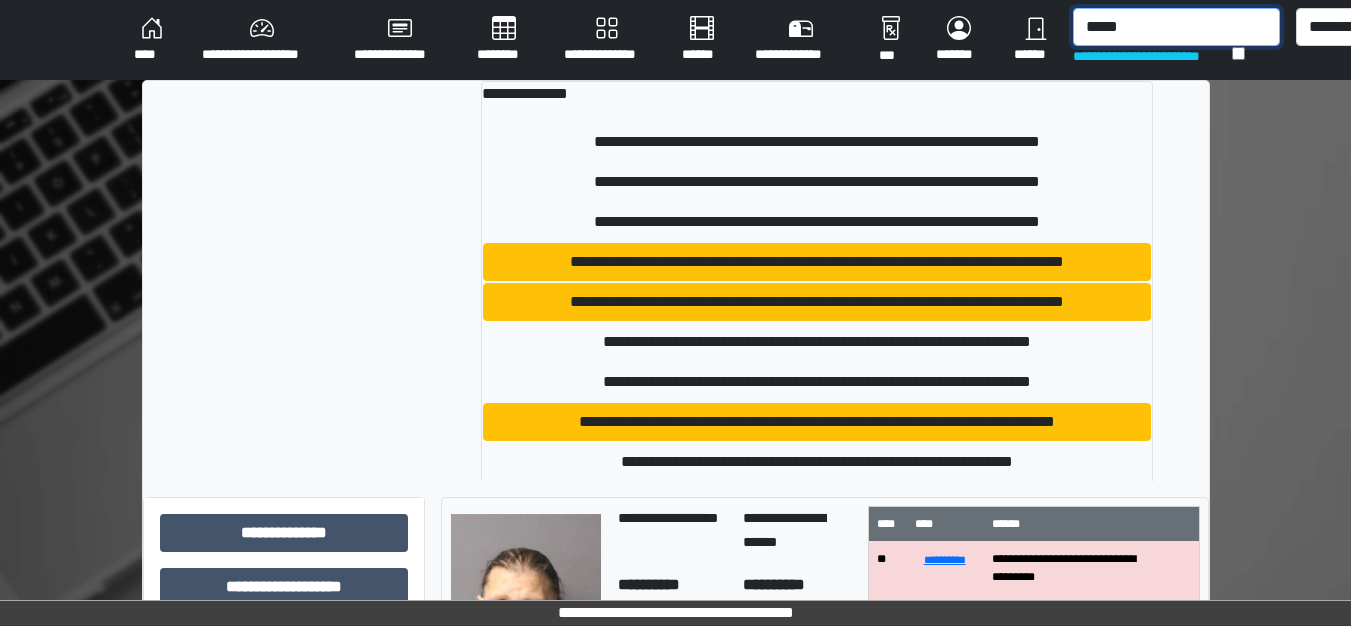 click on "*****" at bounding box center [1176, 27] 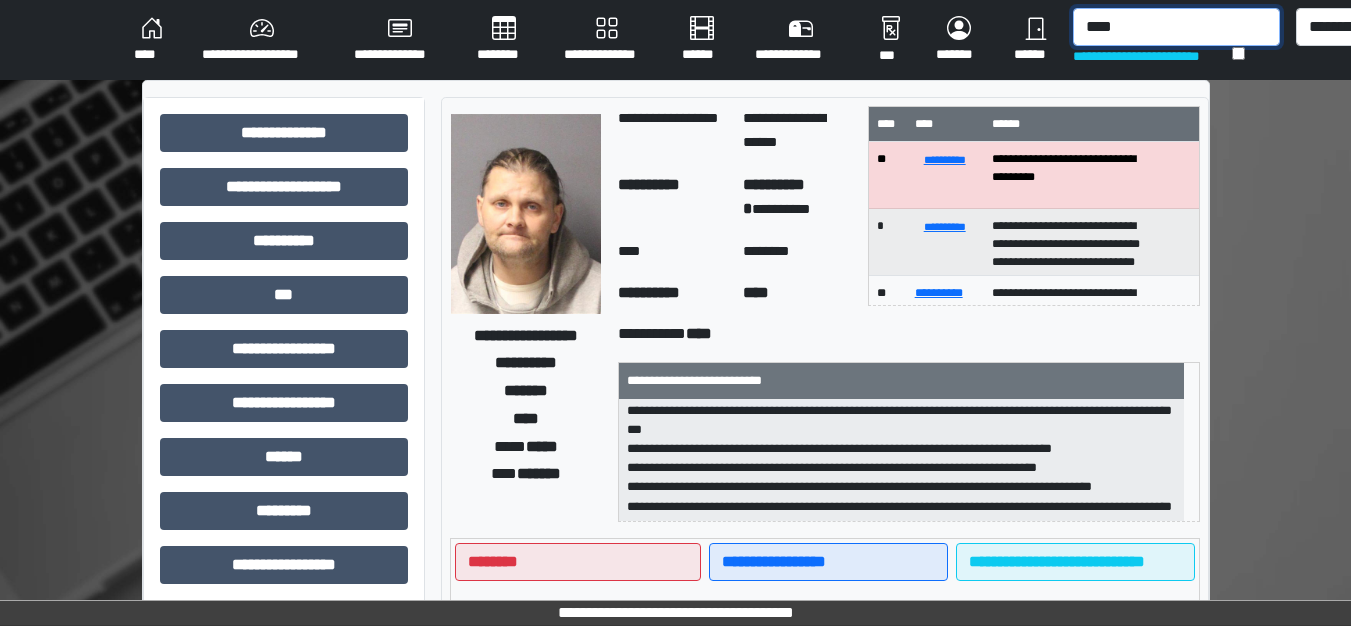 type on "*****" 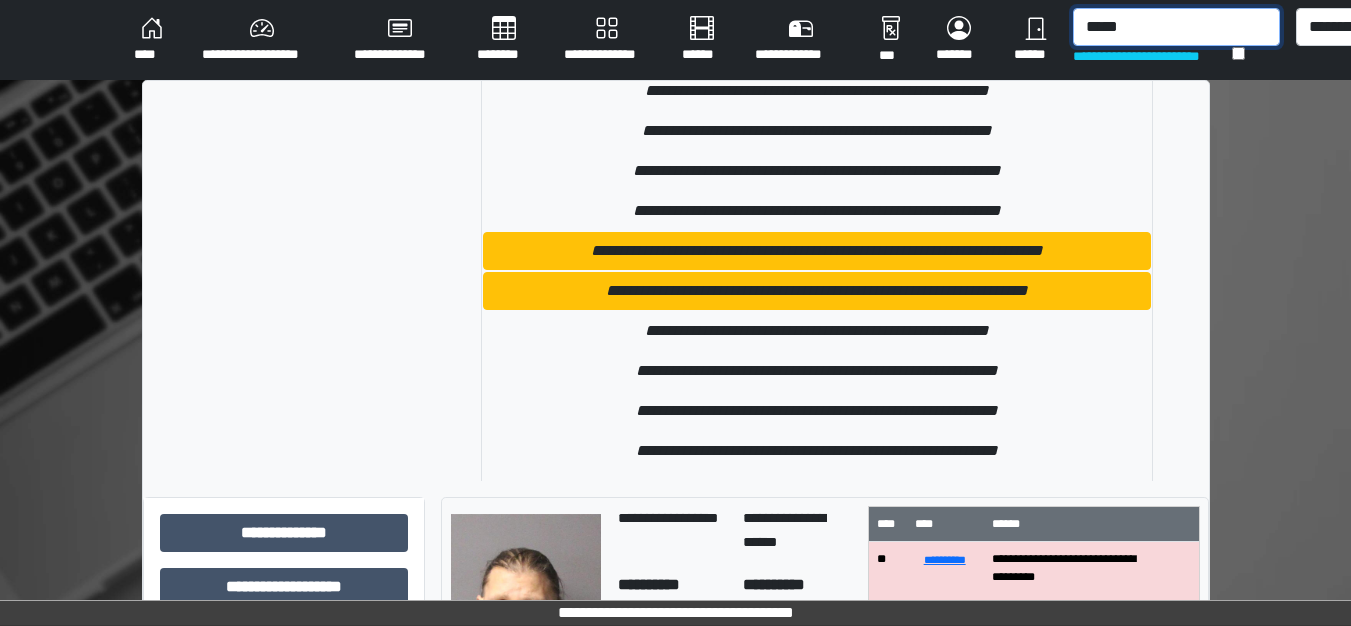 scroll, scrollTop: 2104, scrollLeft: 0, axis: vertical 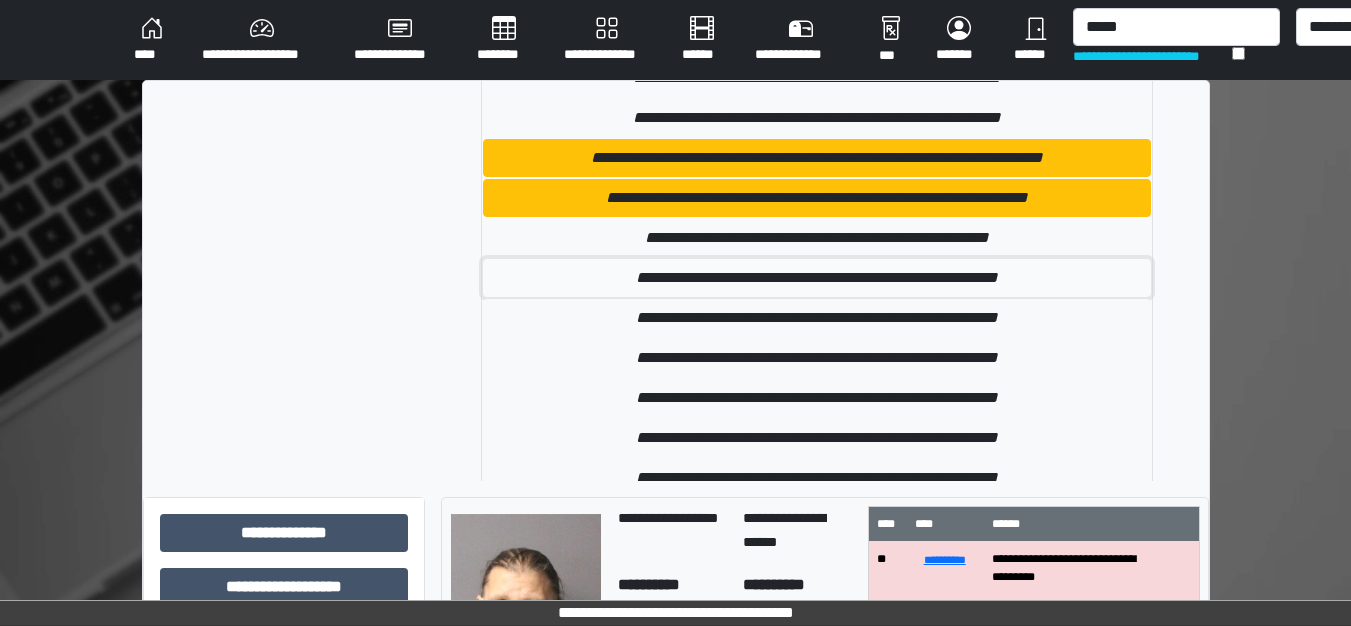 click on "**********" at bounding box center (817, 278) 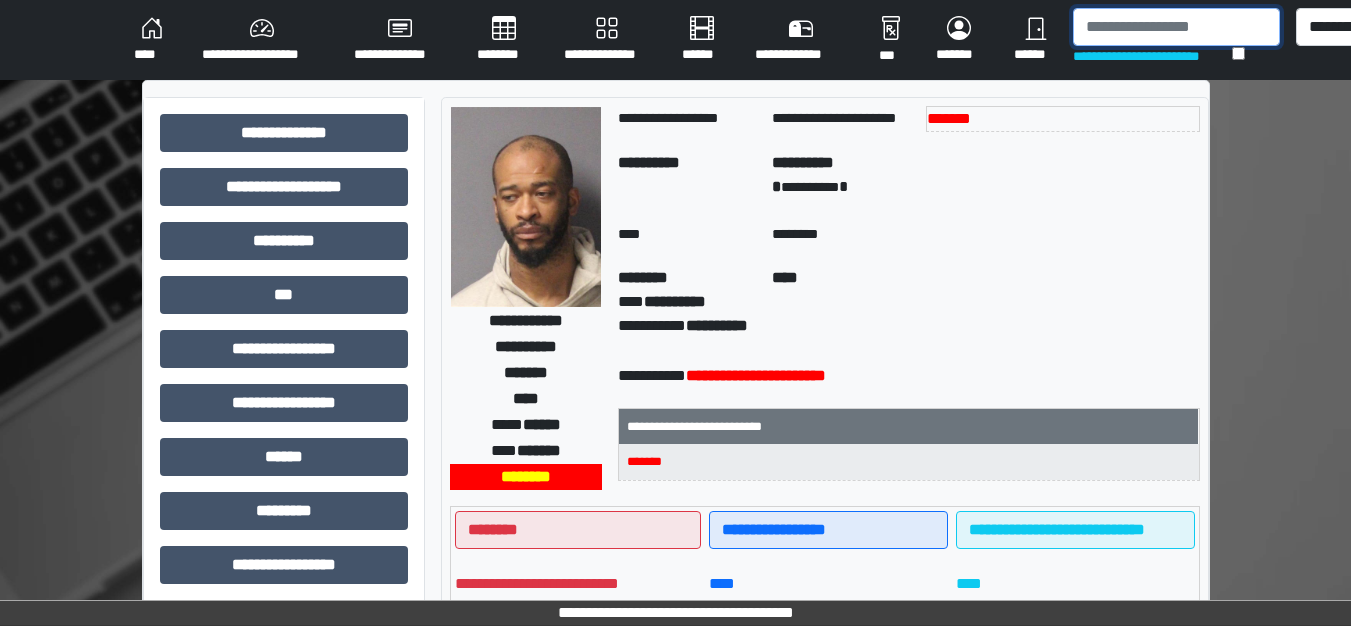 click at bounding box center [1176, 27] 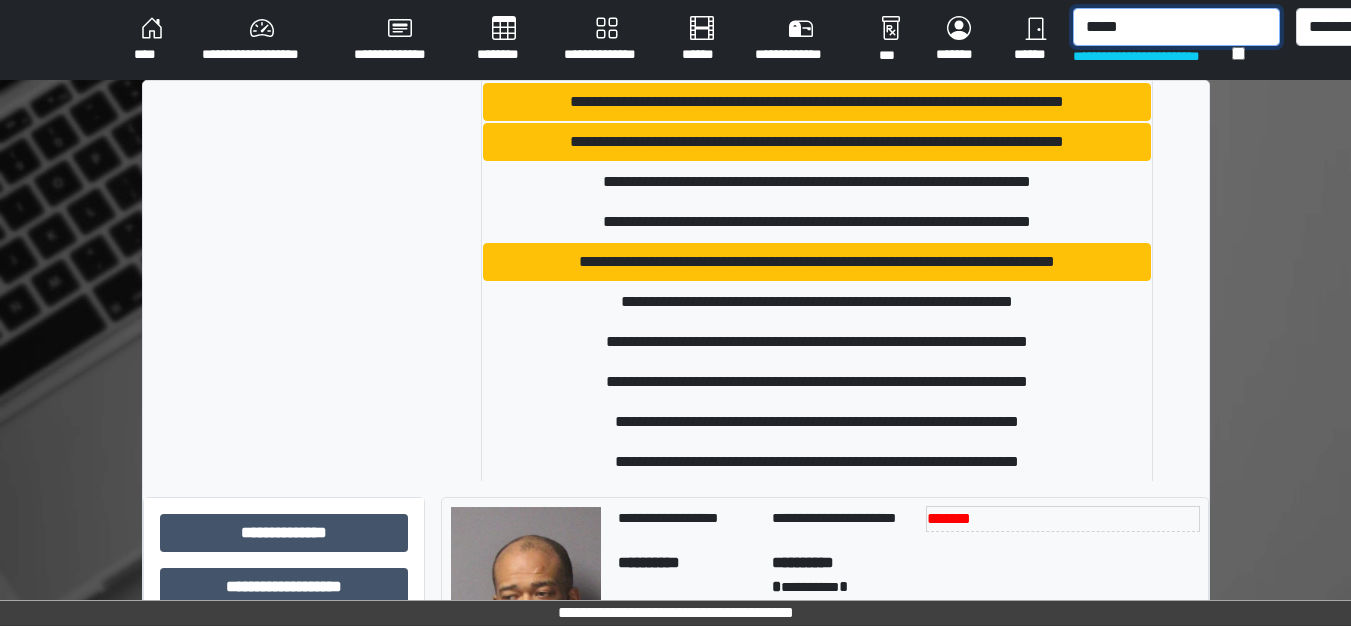 scroll, scrollTop: 189, scrollLeft: 0, axis: vertical 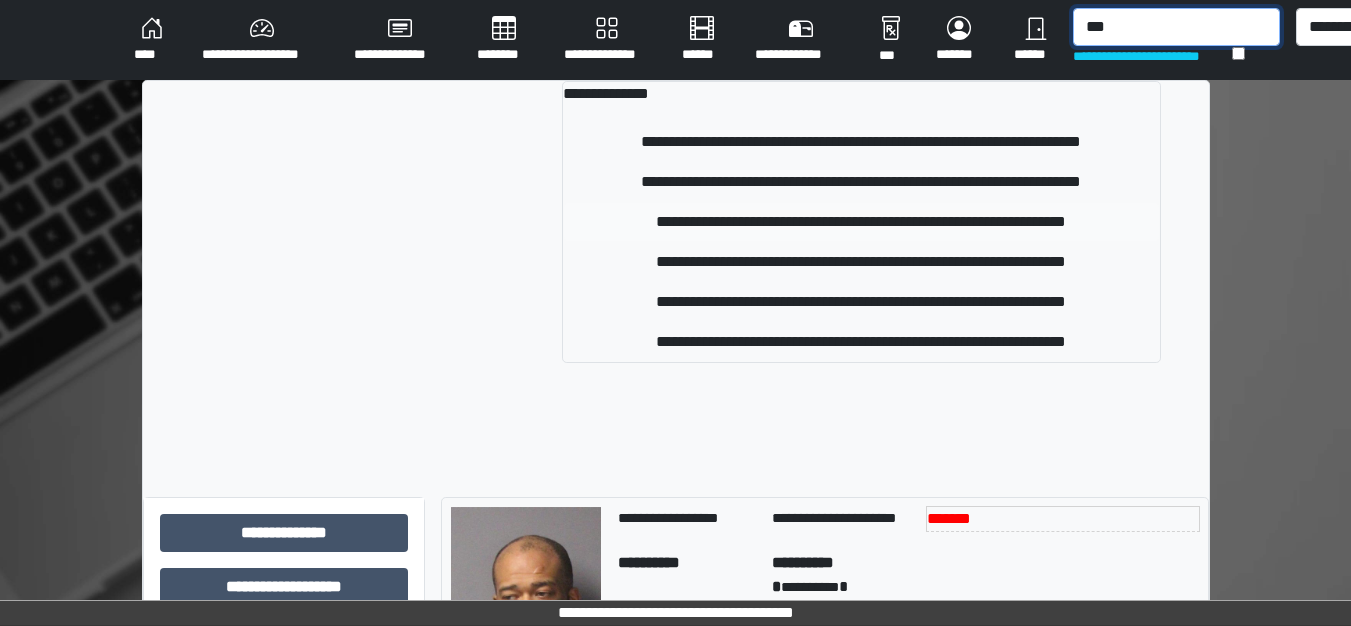 type on "***" 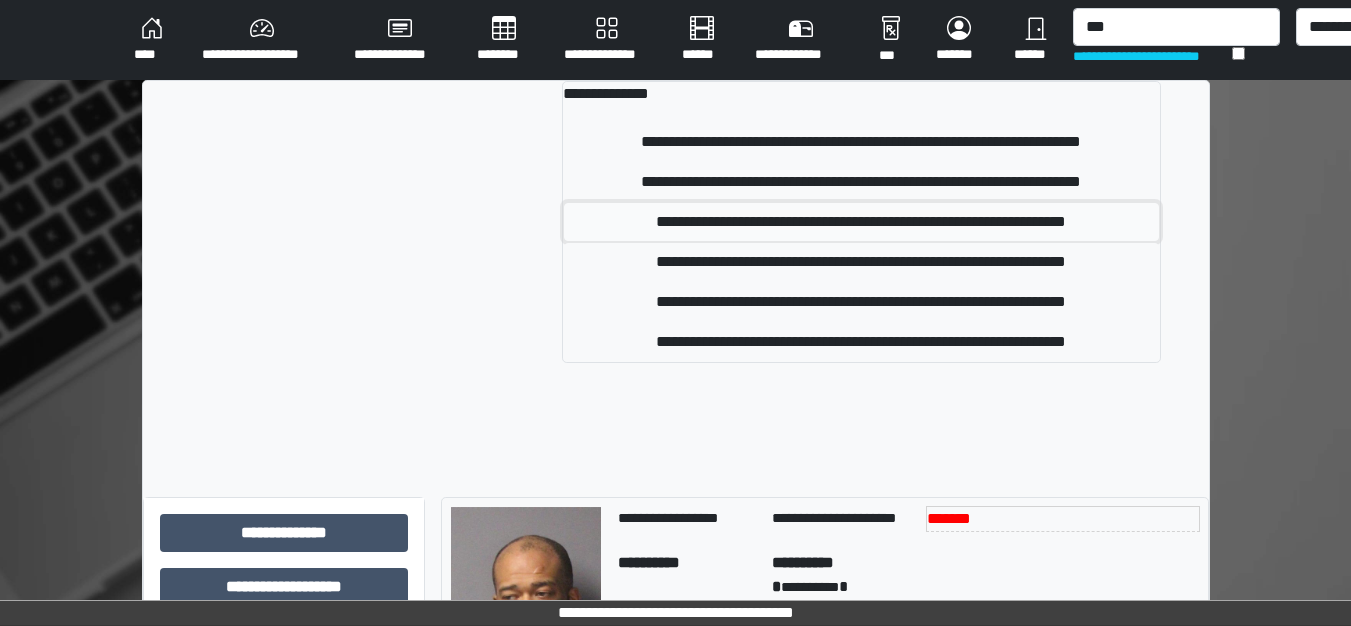 click on "**********" at bounding box center [861, 222] 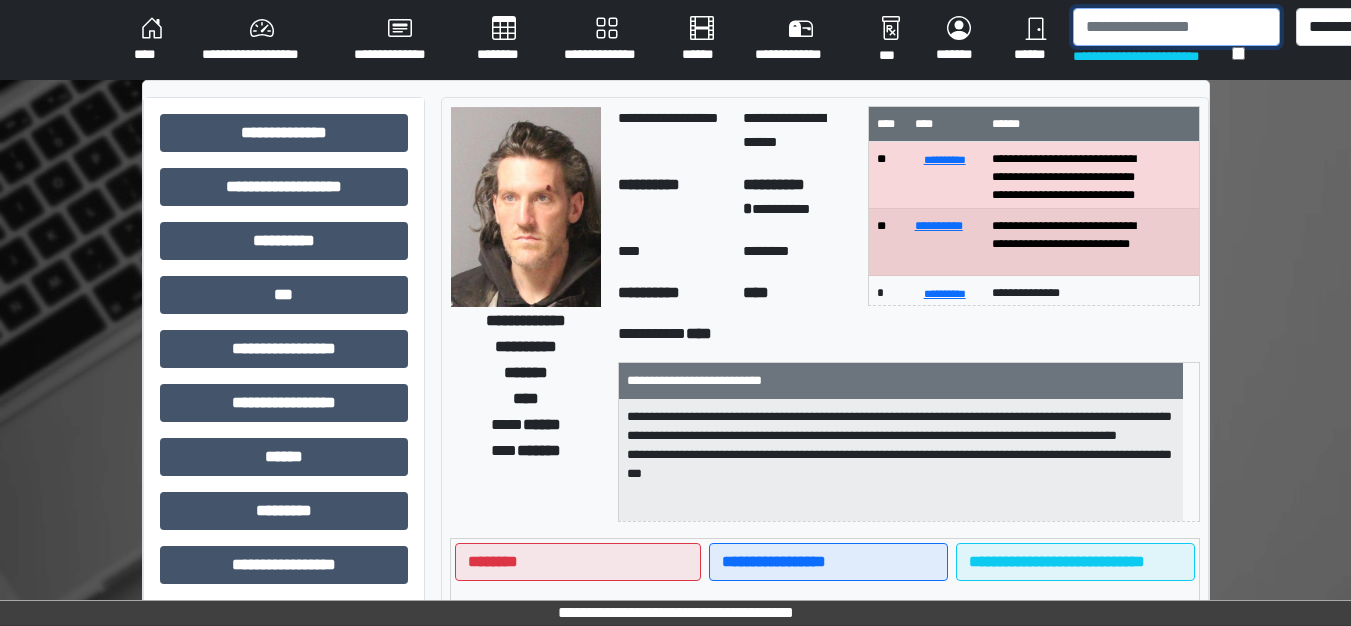 click at bounding box center (1176, 27) 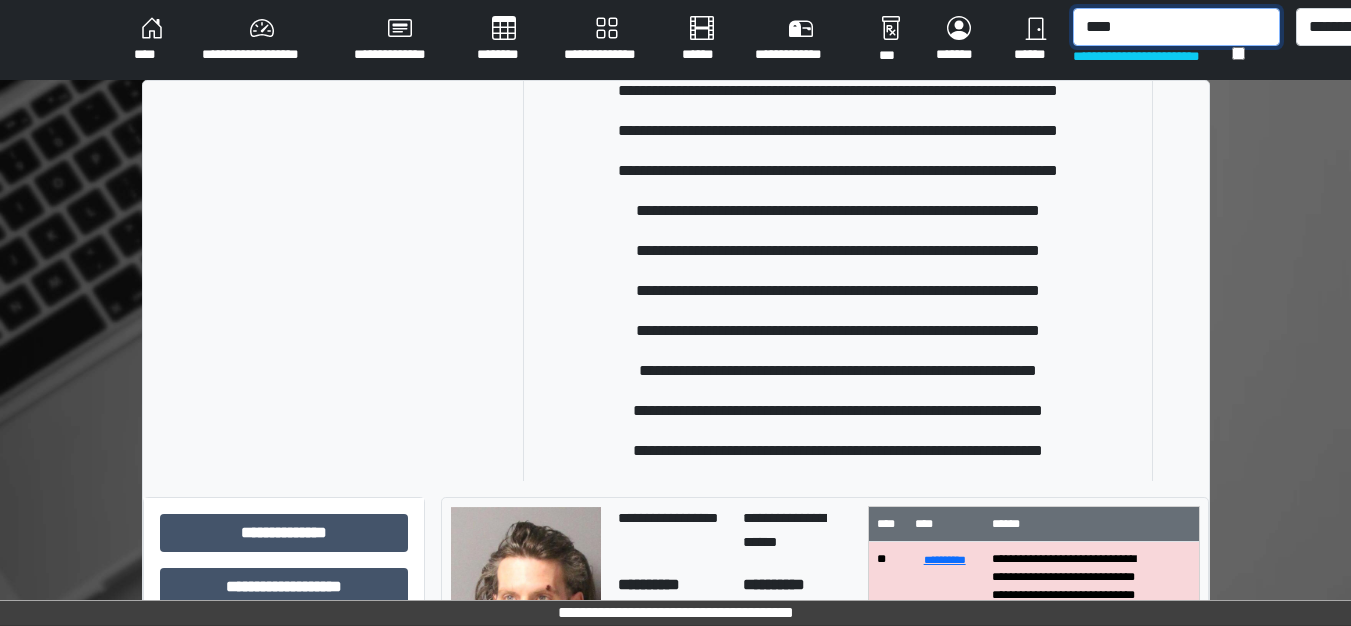 scroll, scrollTop: 577, scrollLeft: 0, axis: vertical 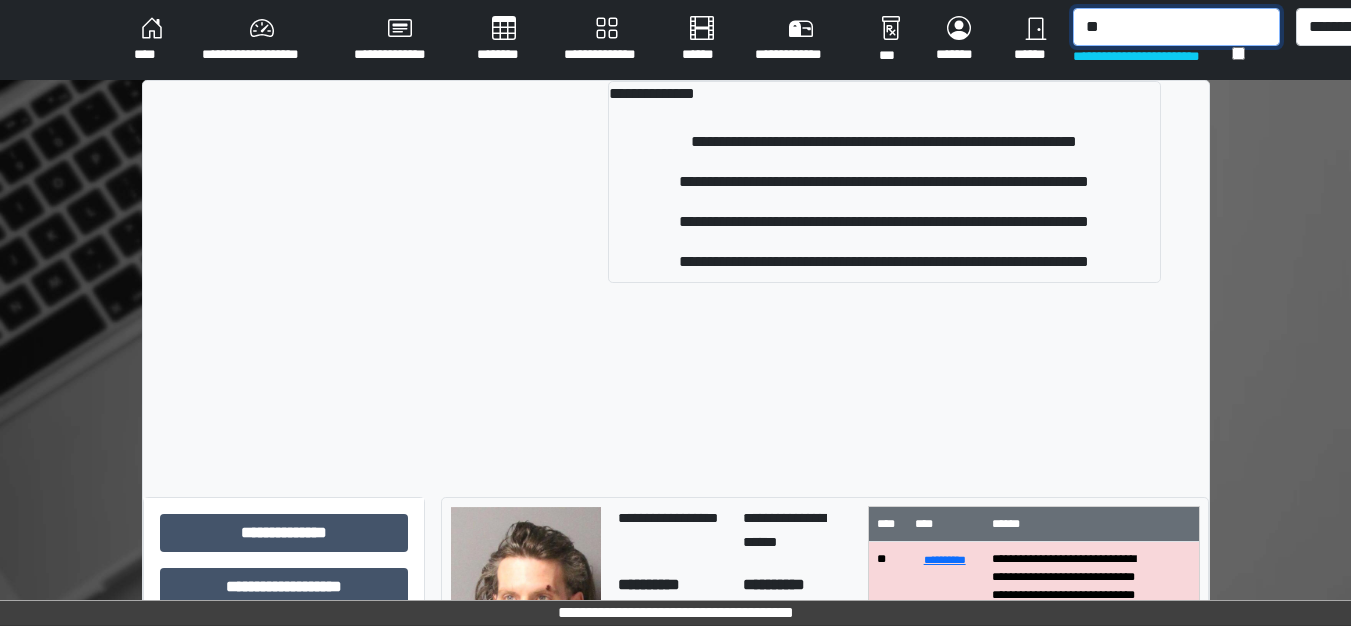 type on "*" 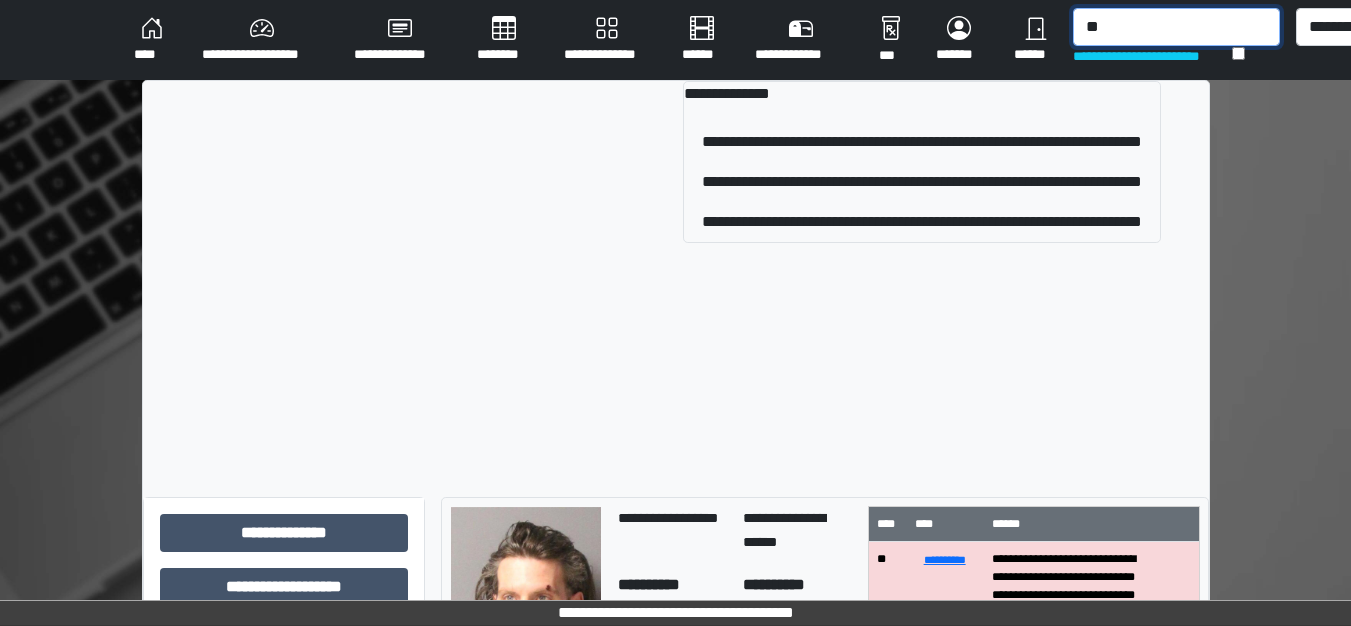 type on "*" 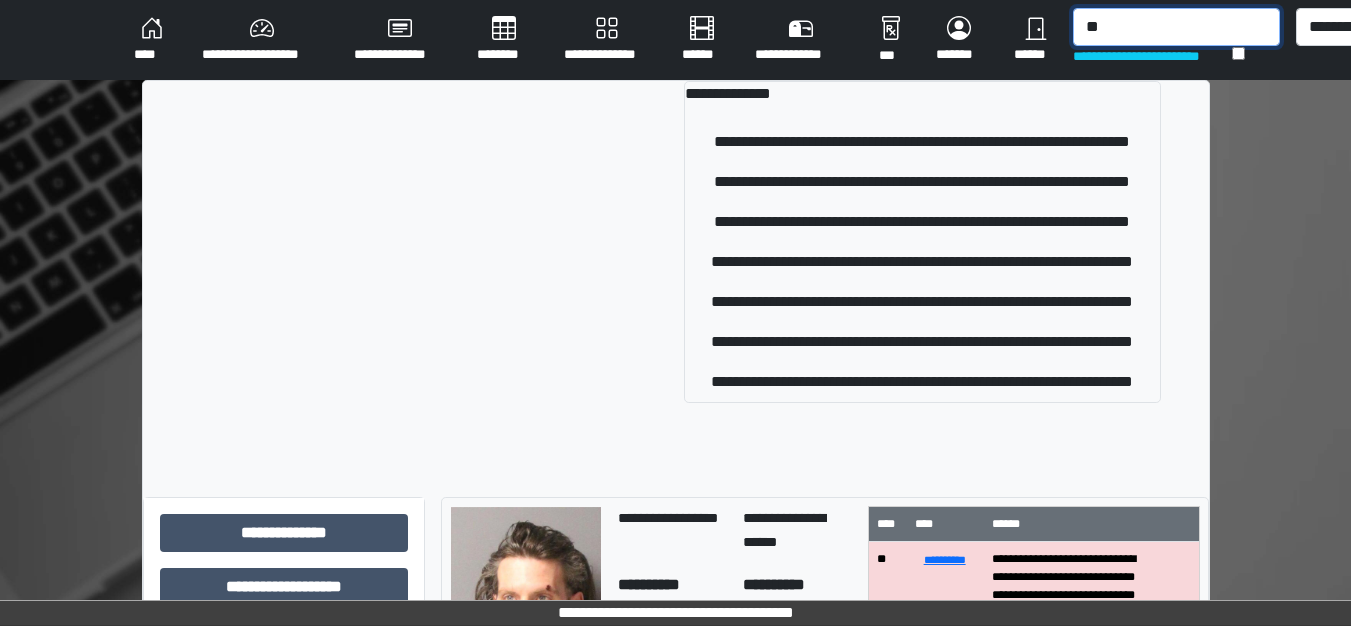 type on "*" 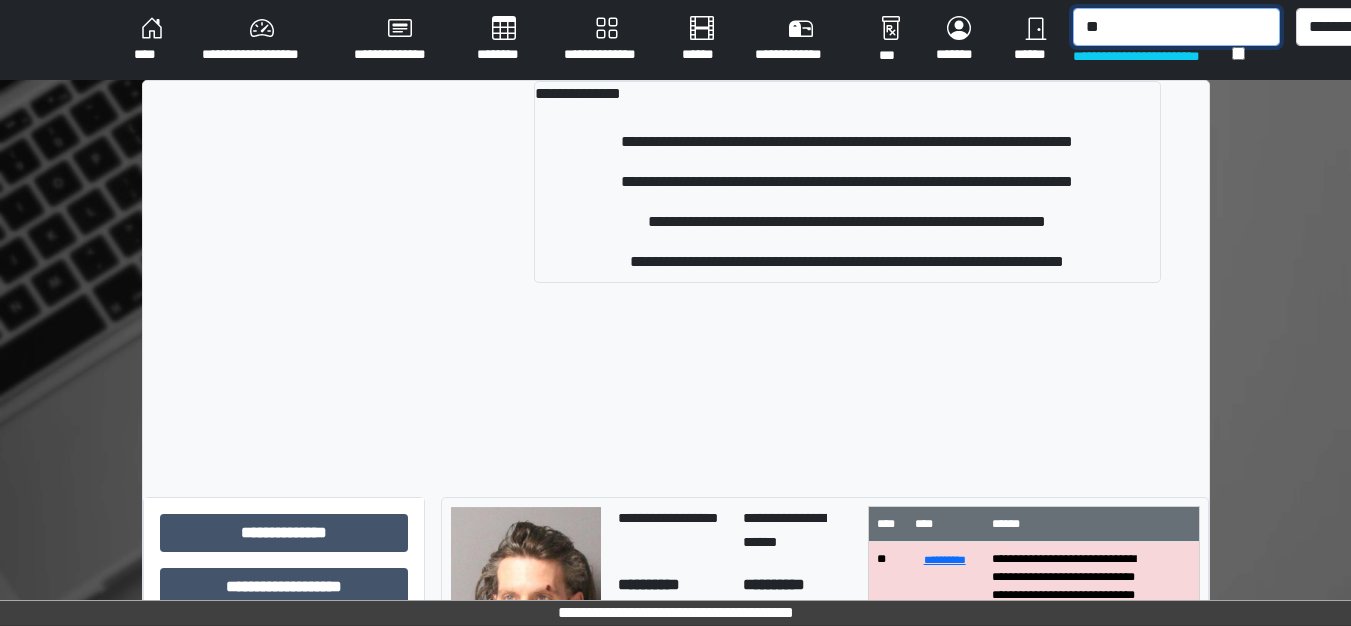 type on "*" 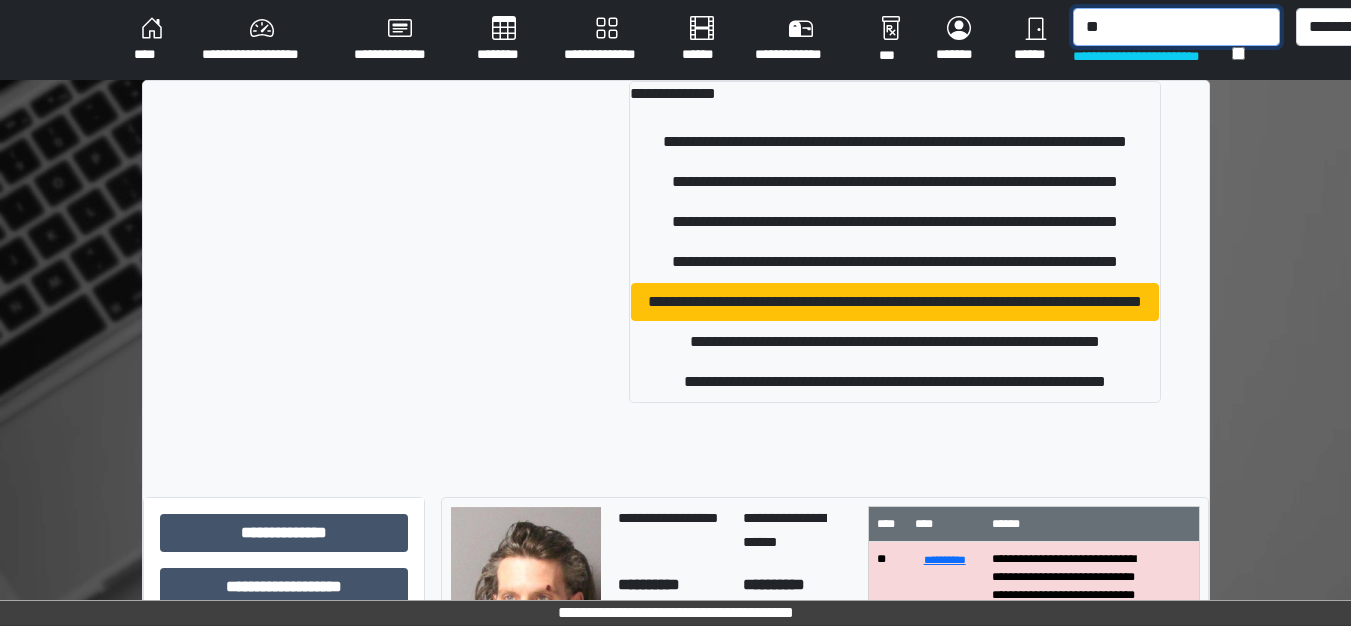 type on "*" 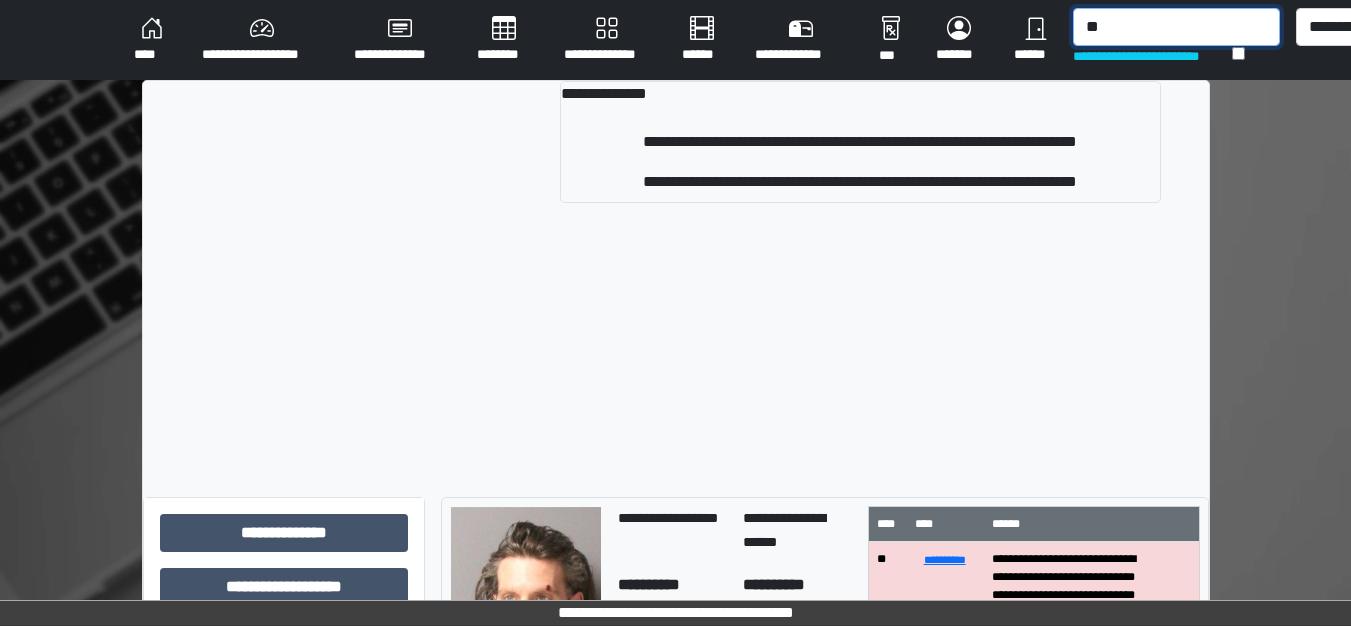 type on "*" 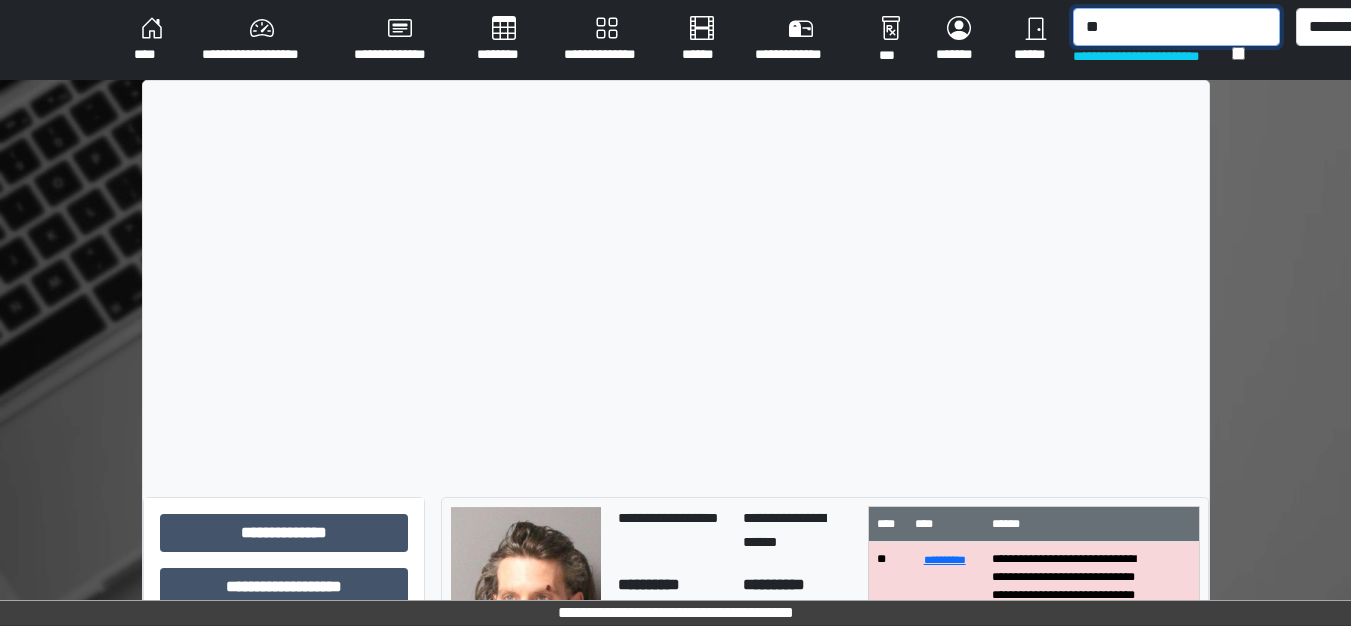 type on "*" 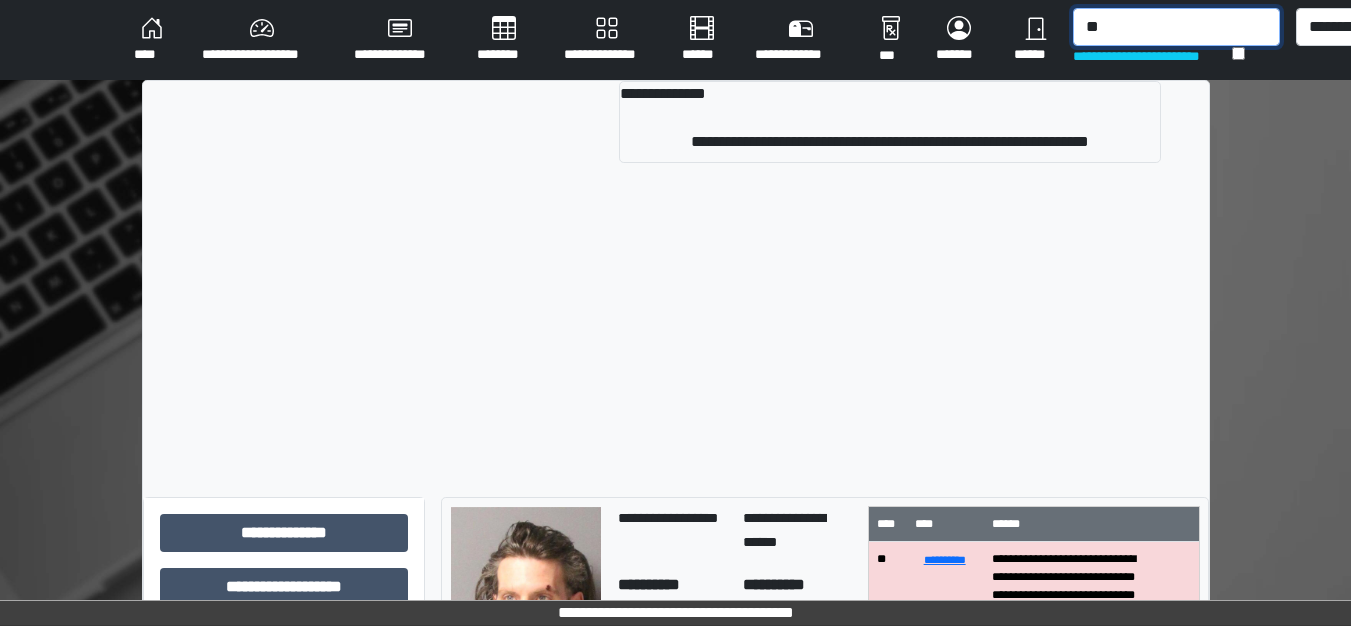 type on "*" 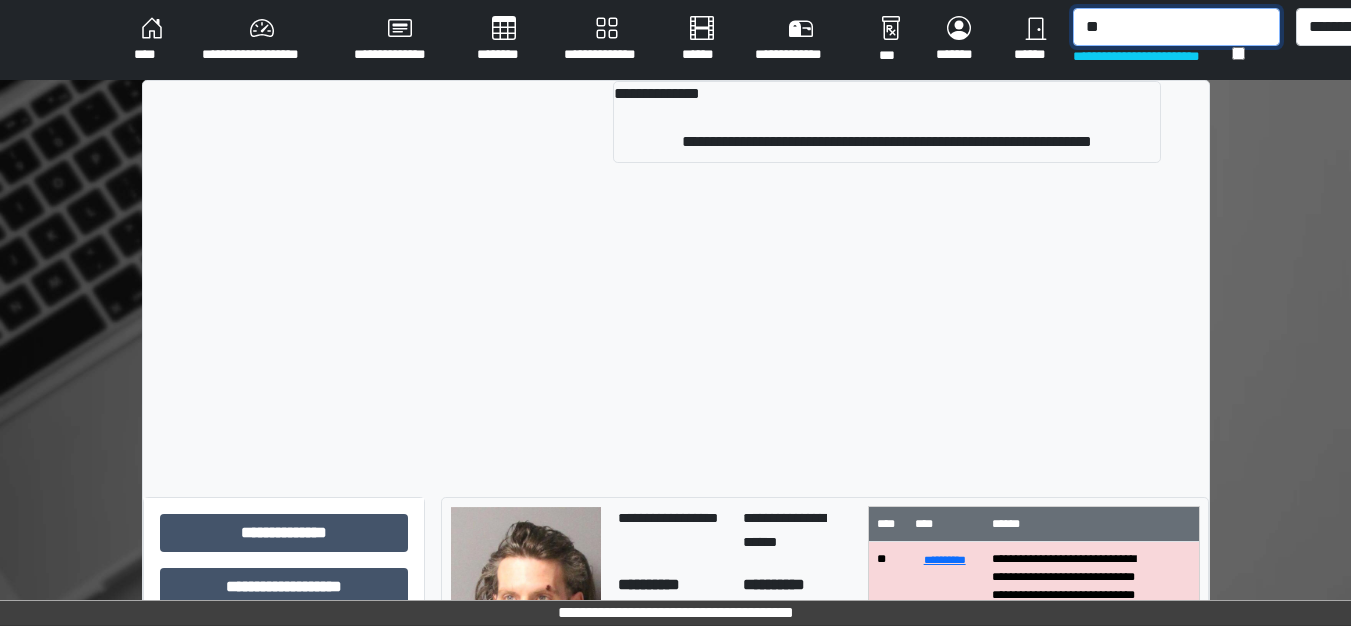 type on "*" 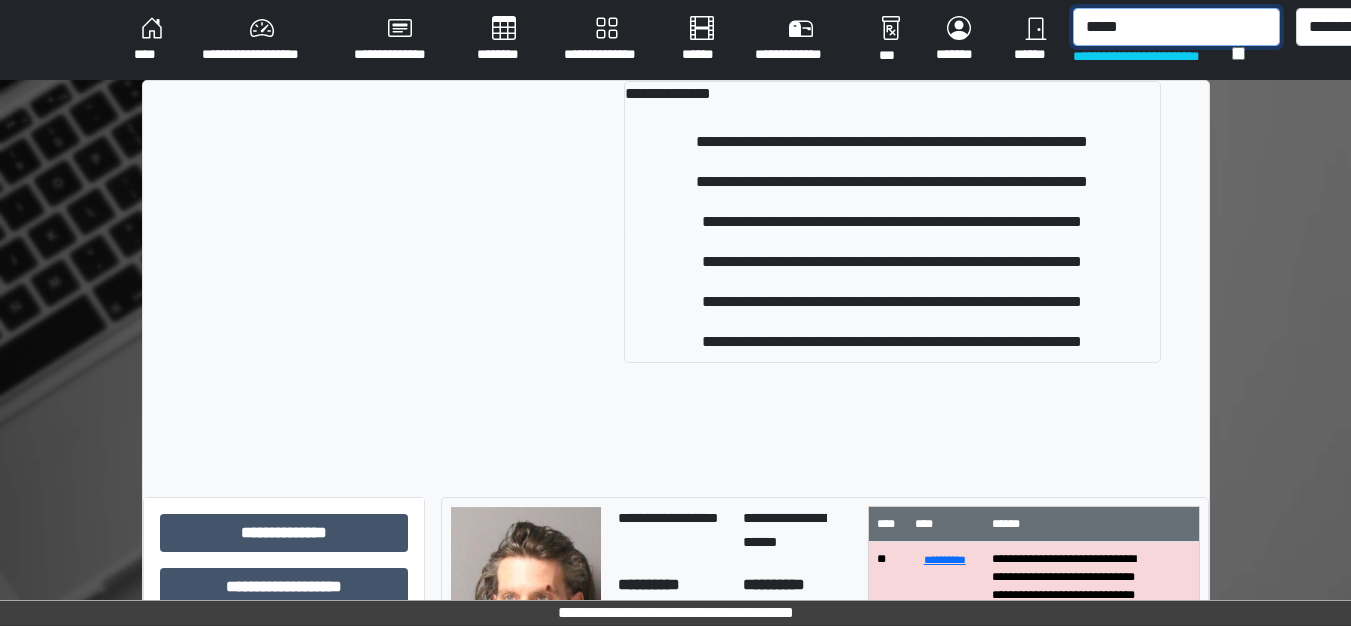 type on "*****" 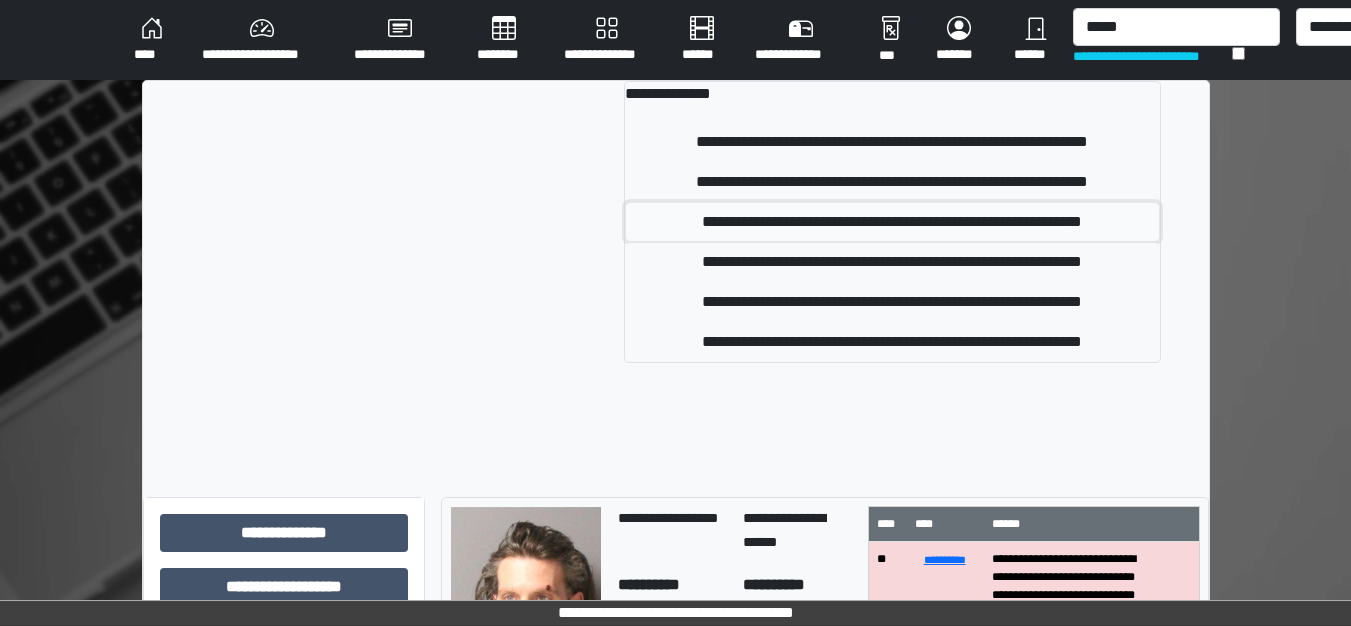 click on "**********" at bounding box center (892, 222) 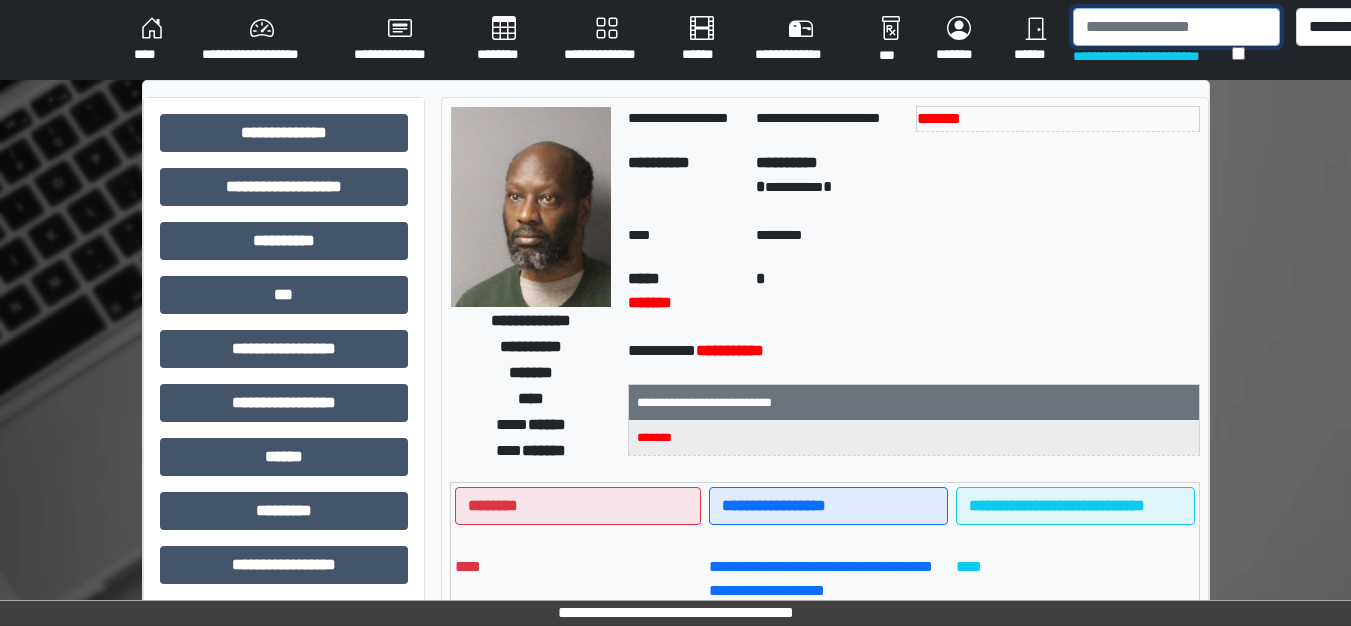 click at bounding box center (1176, 27) 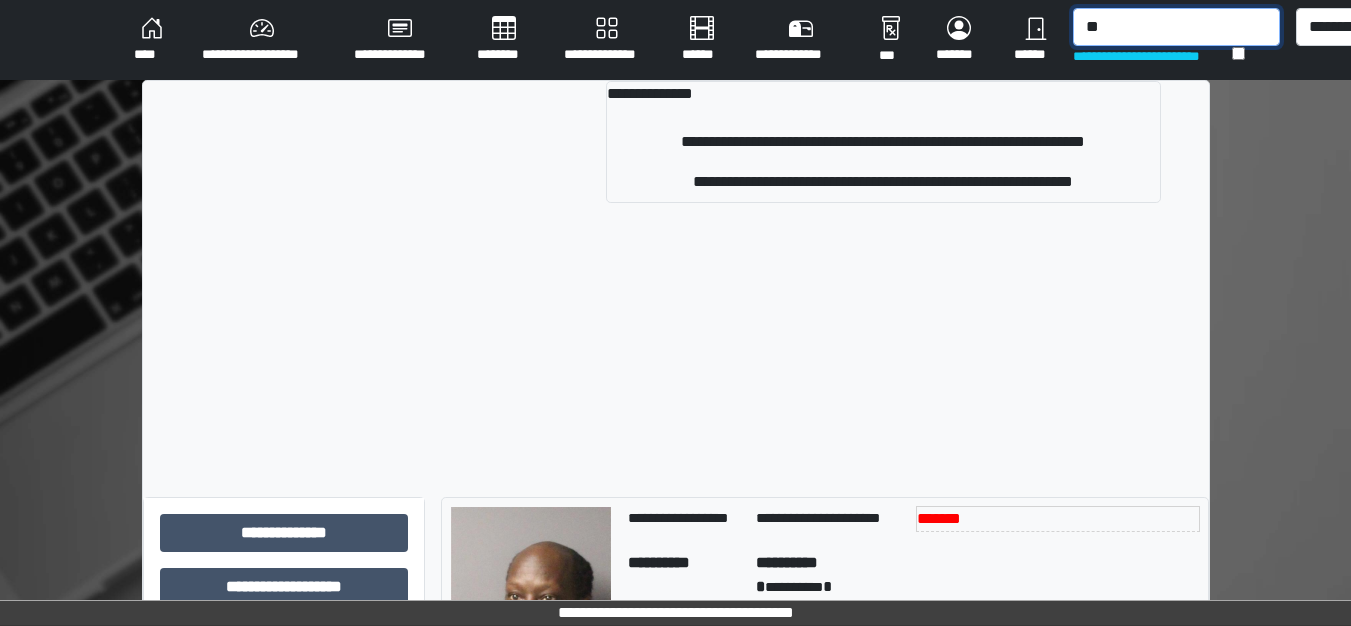 type on "*" 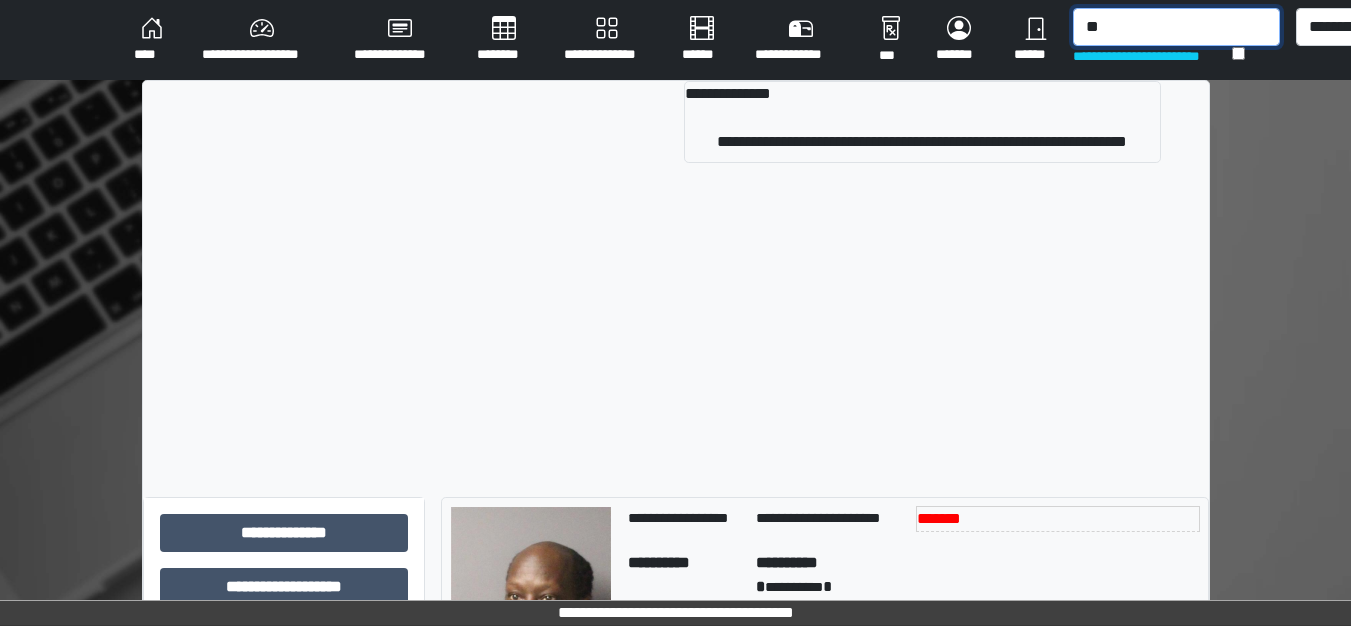 type on "*" 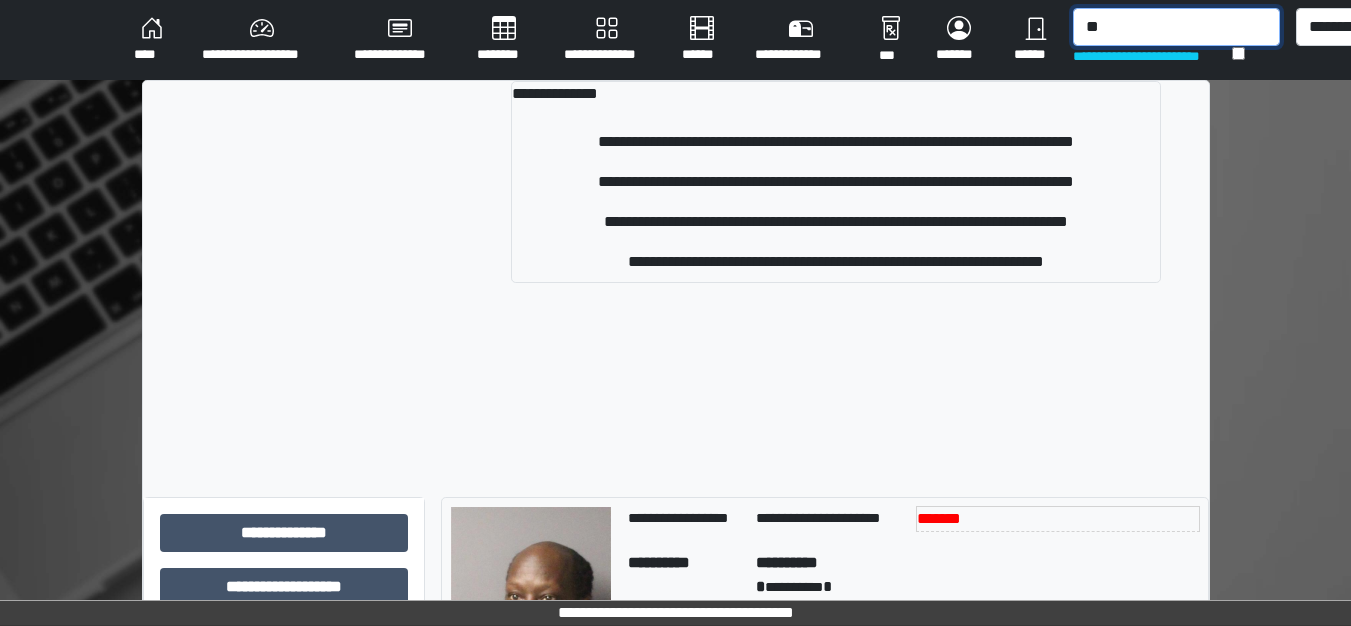 type on "*" 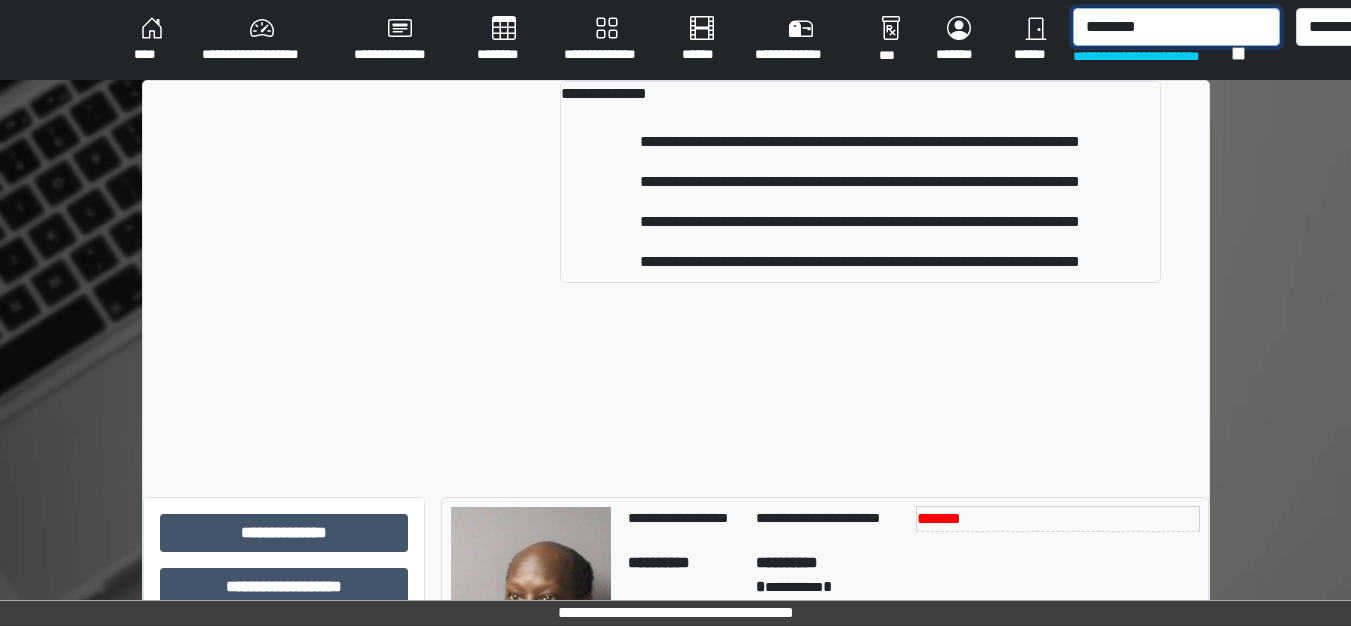 drag, startPoint x: 1176, startPoint y: 27, endPoint x: 1060, endPoint y: 26, distance: 116.00431 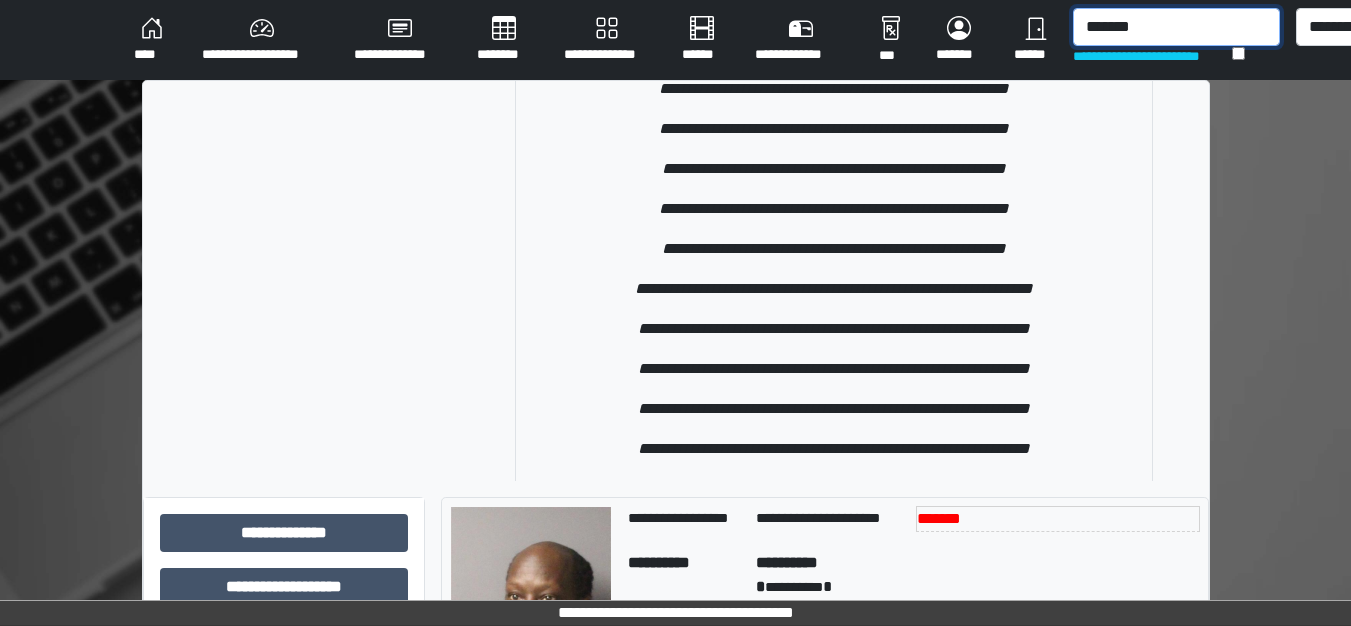 scroll, scrollTop: 977, scrollLeft: 0, axis: vertical 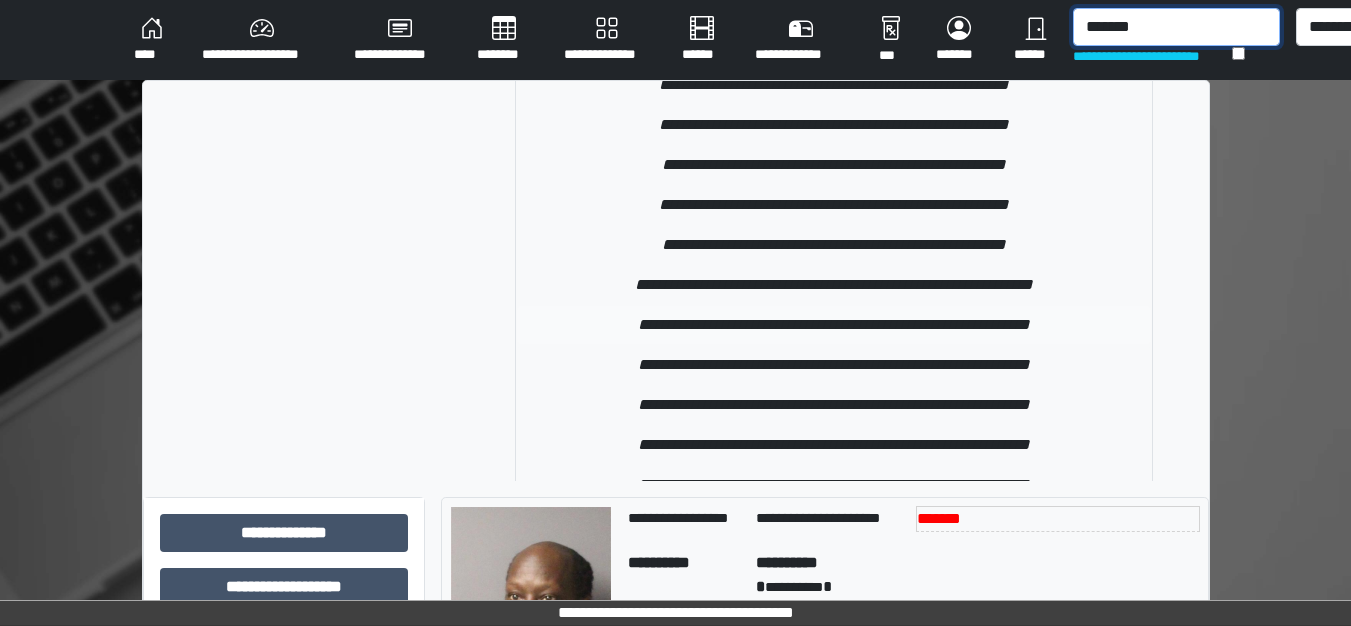 type on "*******" 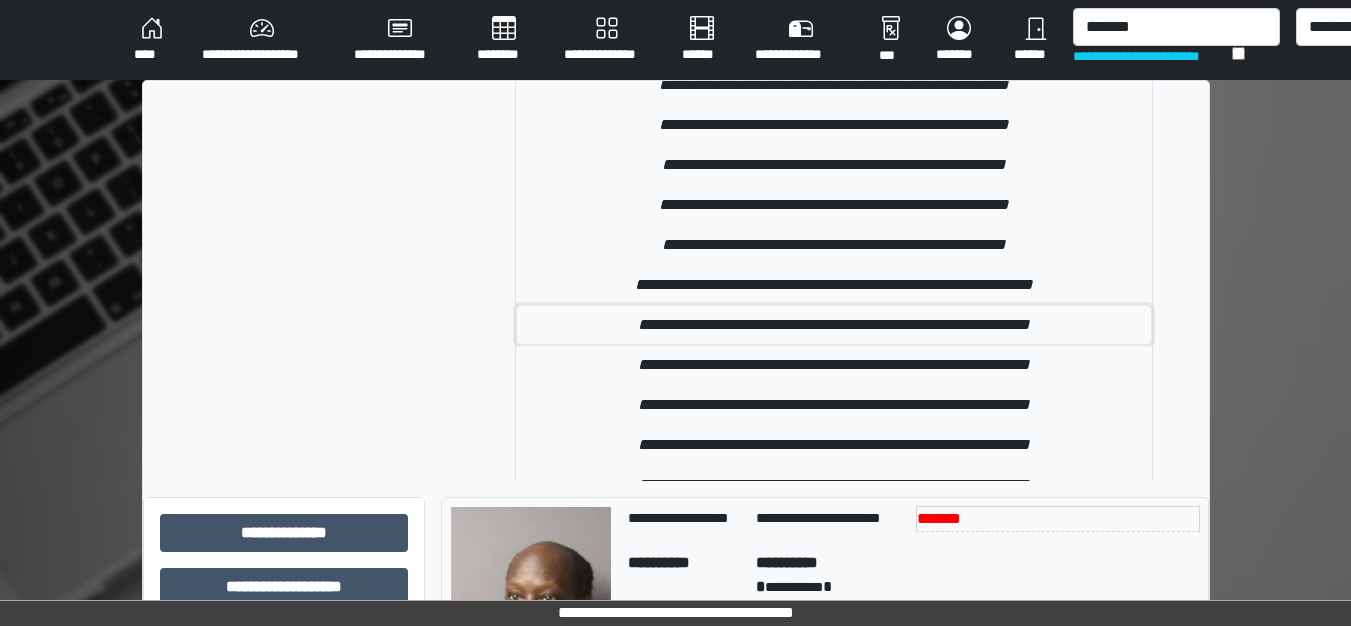 click on "**********" at bounding box center [834, 325] 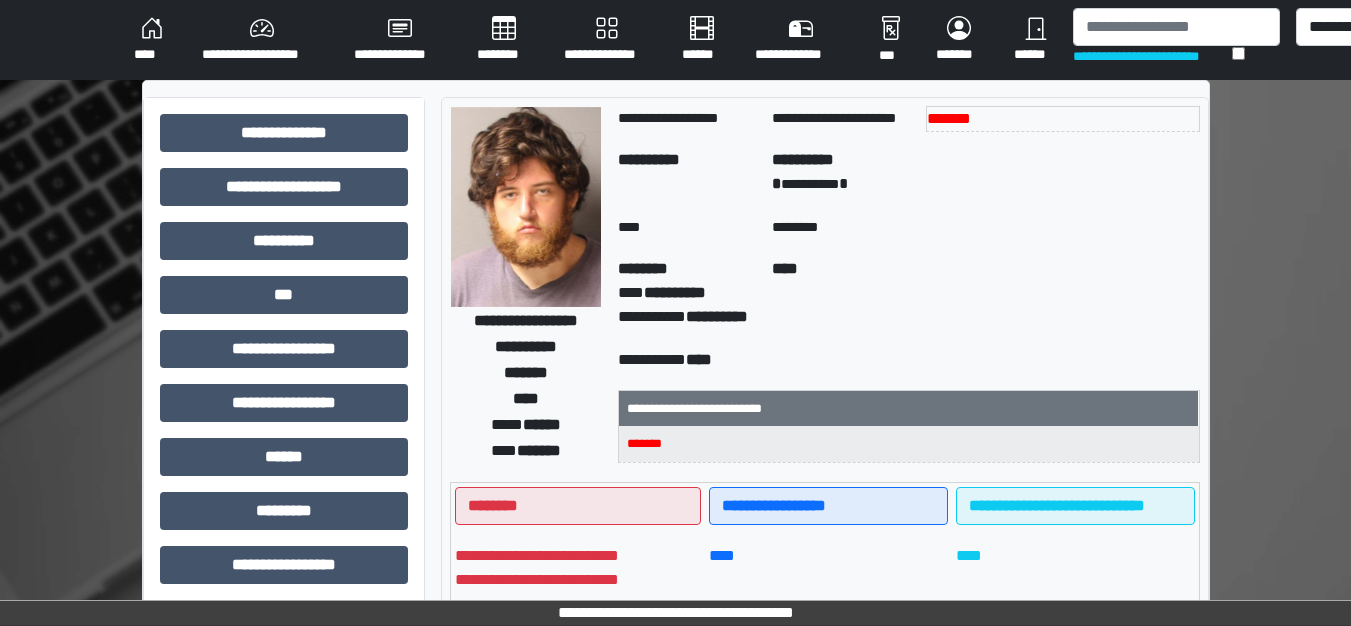 scroll, scrollTop: 547, scrollLeft: 0, axis: vertical 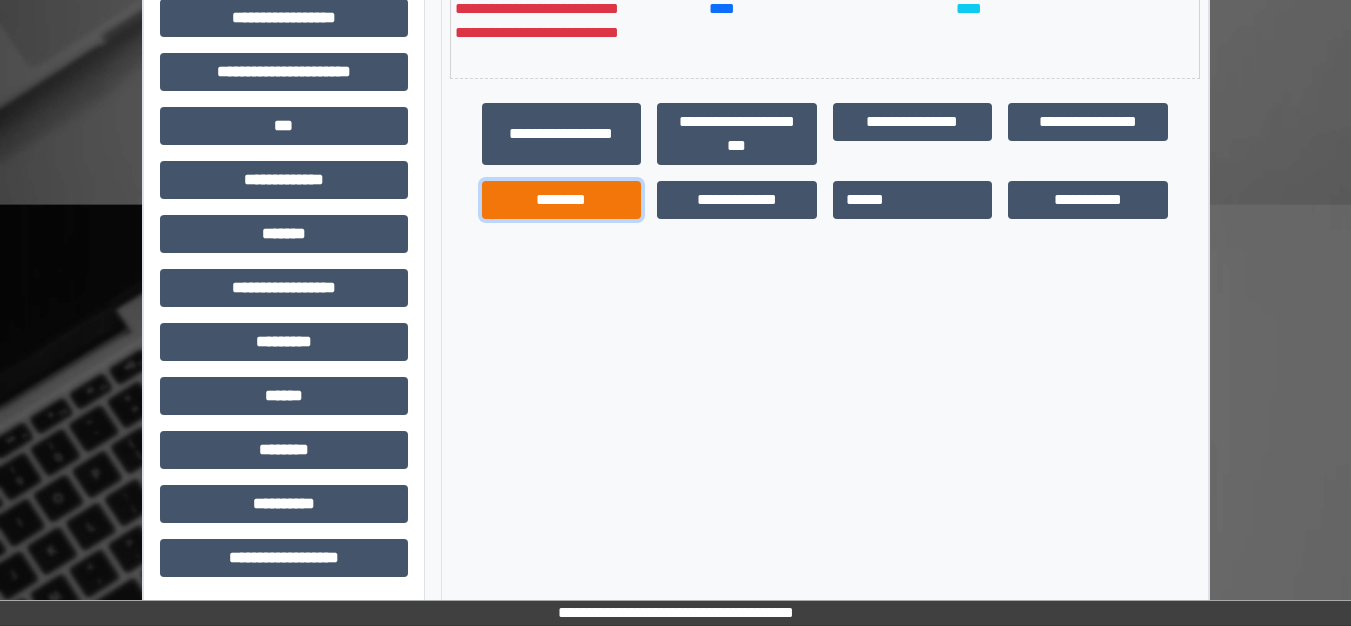 click on "********" at bounding box center (562, 200) 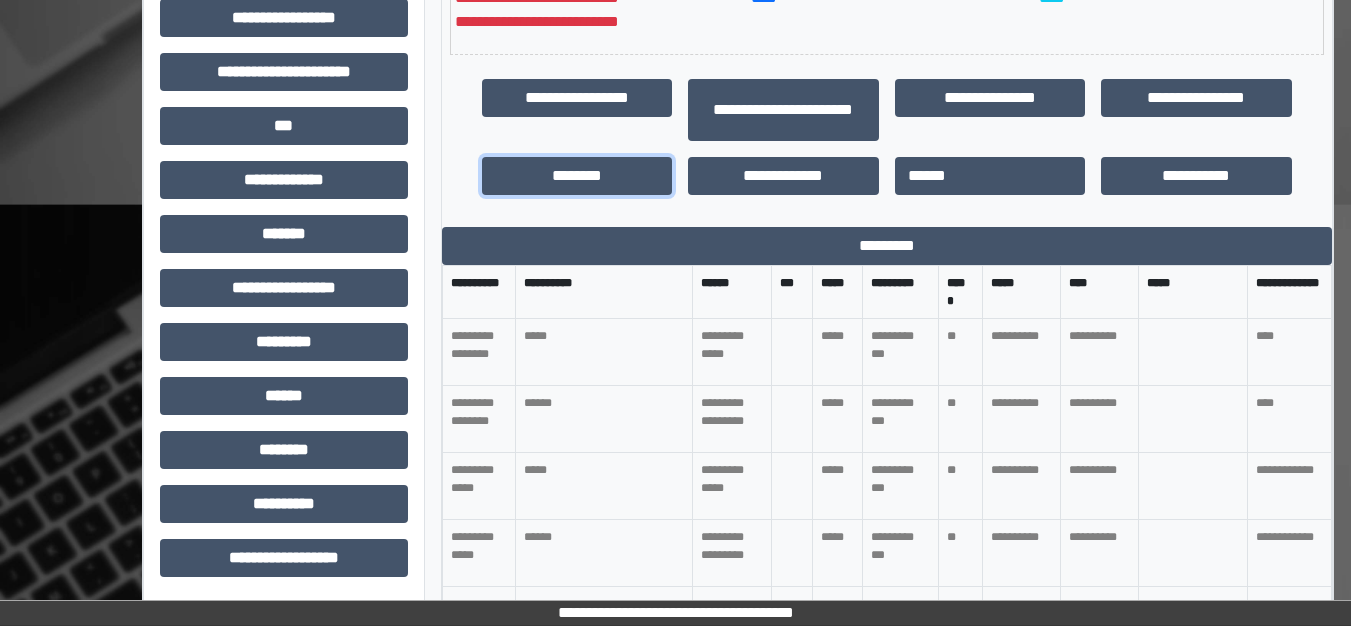 scroll, scrollTop: 693, scrollLeft: 0, axis: vertical 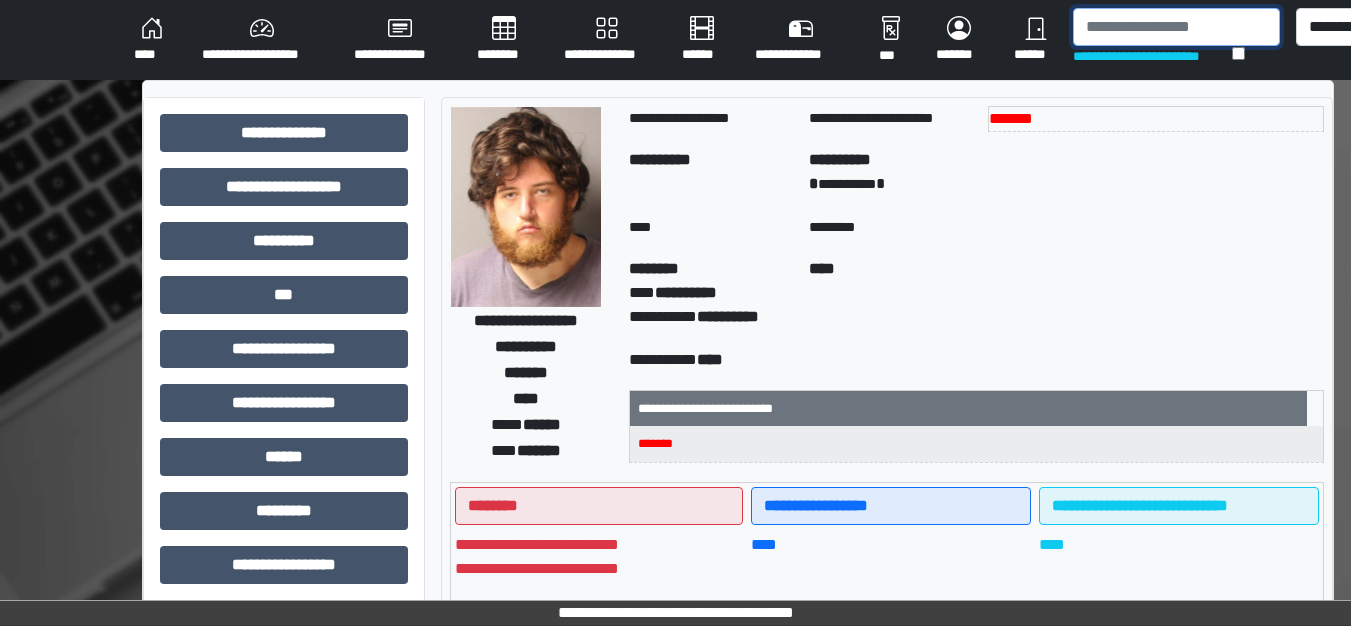 click at bounding box center [1176, 27] 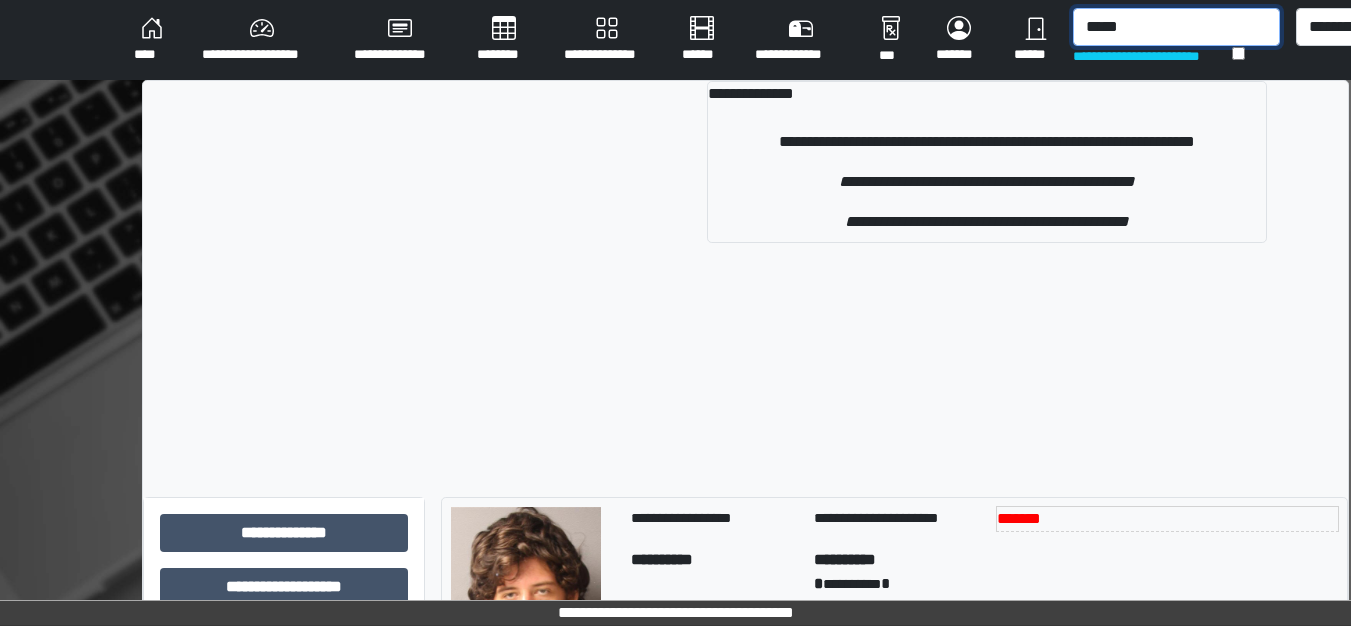click on "*****" at bounding box center [1176, 27] 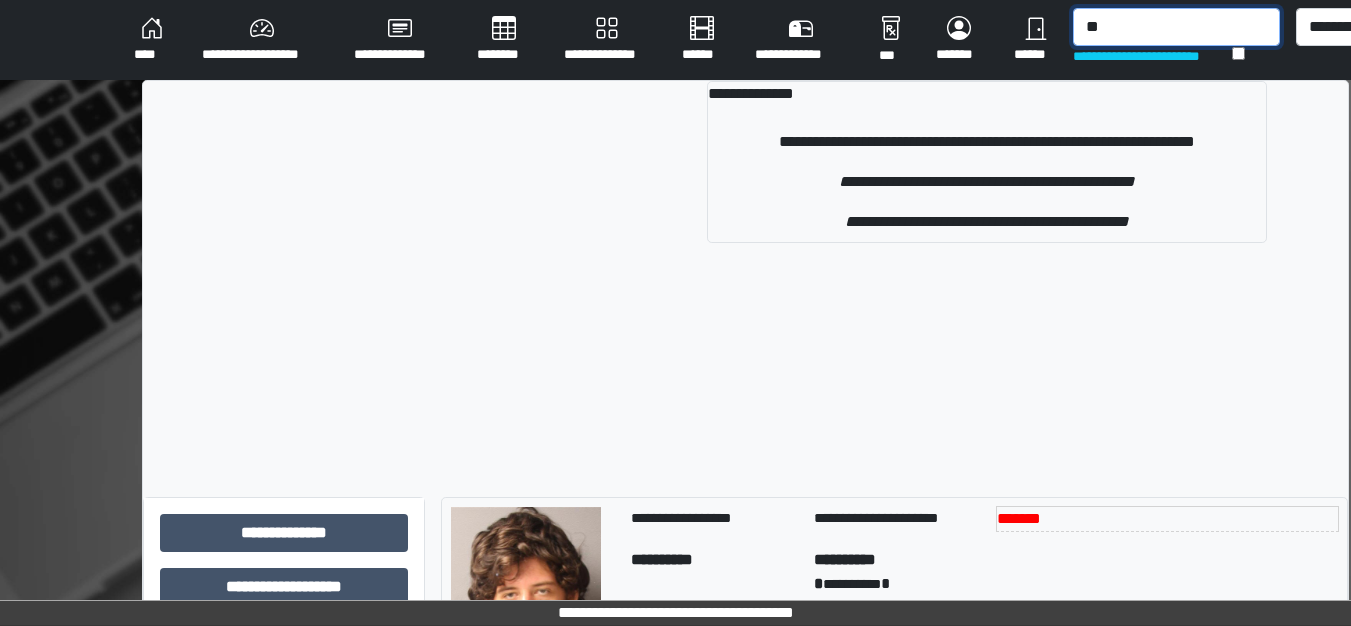 type on "*" 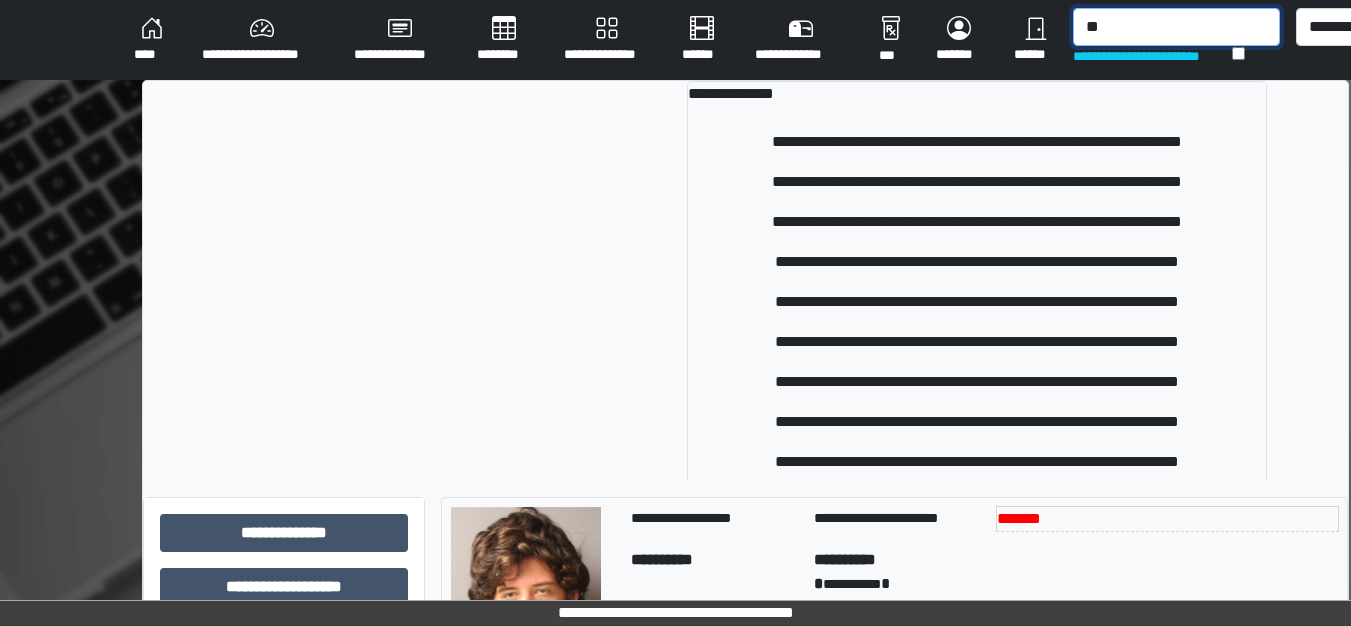 type on "*" 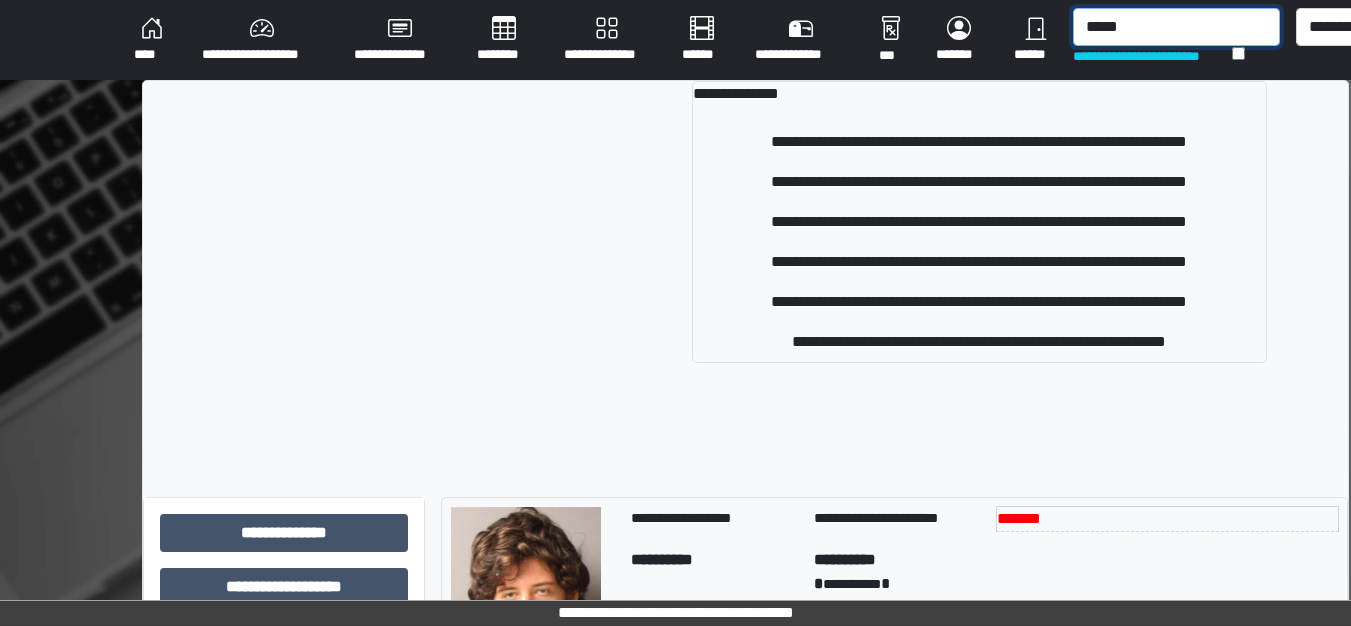 type on "******" 